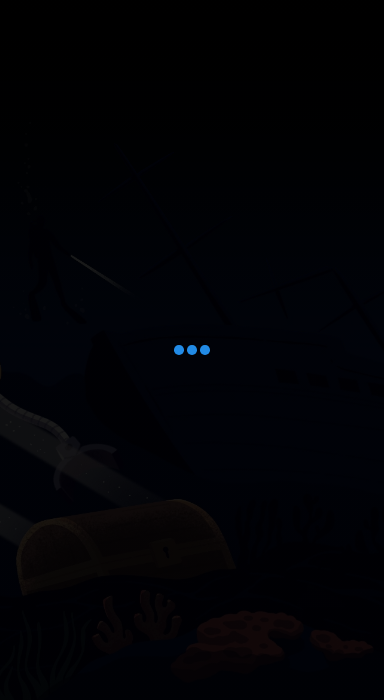 scroll, scrollTop: 0, scrollLeft: 0, axis: both 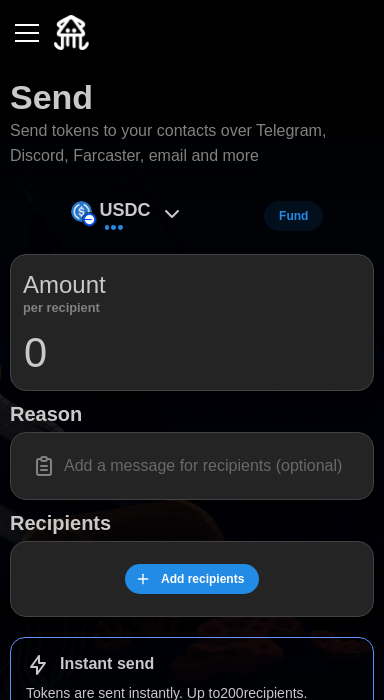 click on "USDC" at bounding box center (125, 210) 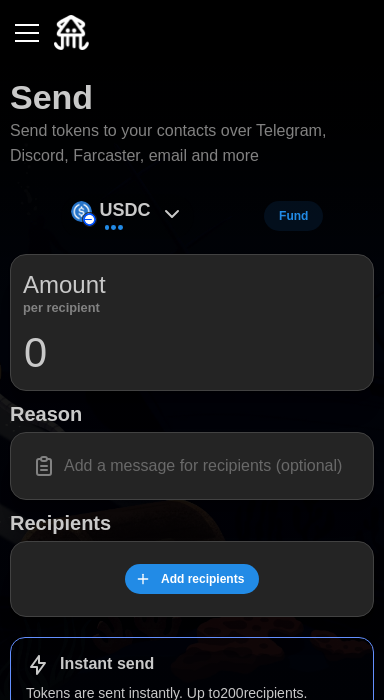 click on "USDC" at bounding box center (127, 216) 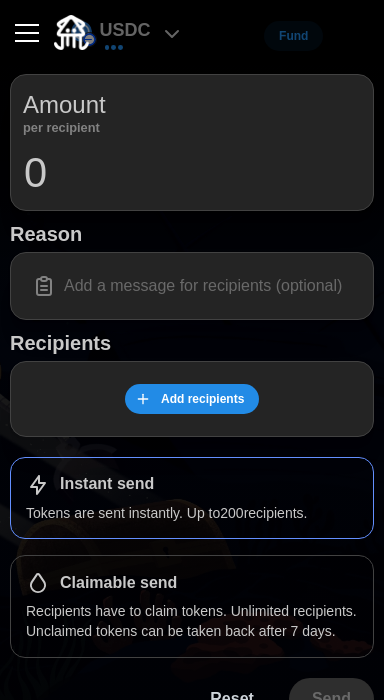scroll, scrollTop: 205, scrollLeft: 0, axis: vertical 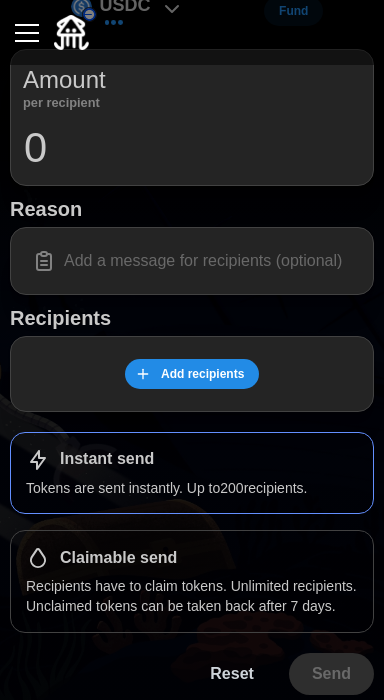 click on "Recipients have to claim tokens. Unlimited recipients. Unclaimed tokens can be taken back after 7 days." at bounding box center [192, 596] 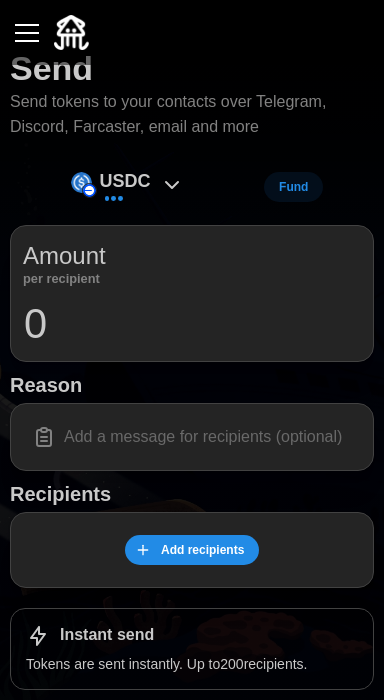 scroll, scrollTop: 0, scrollLeft: 0, axis: both 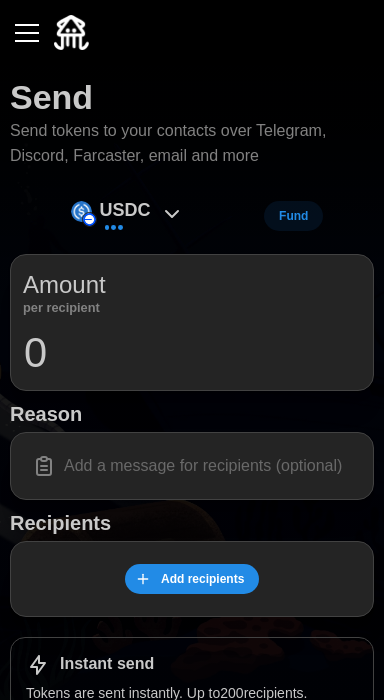 click on "USDC" at bounding box center [125, 210] 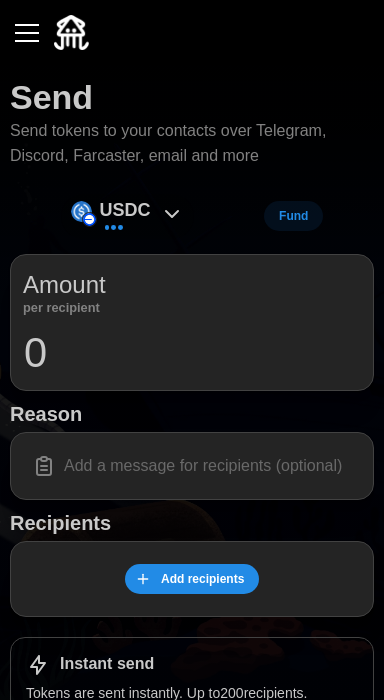 click at bounding box center (27, 33) 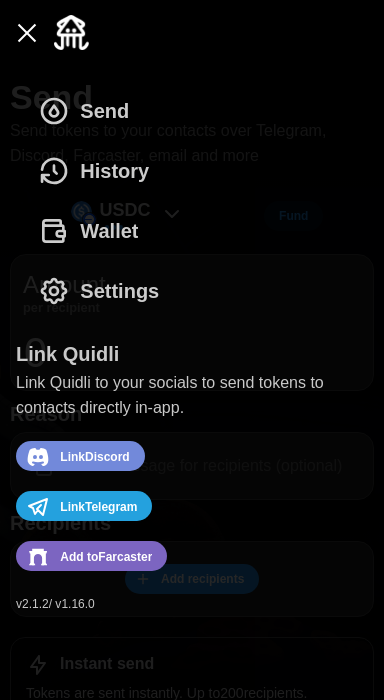 click on "Wallet" at bounding box center (109, 231) 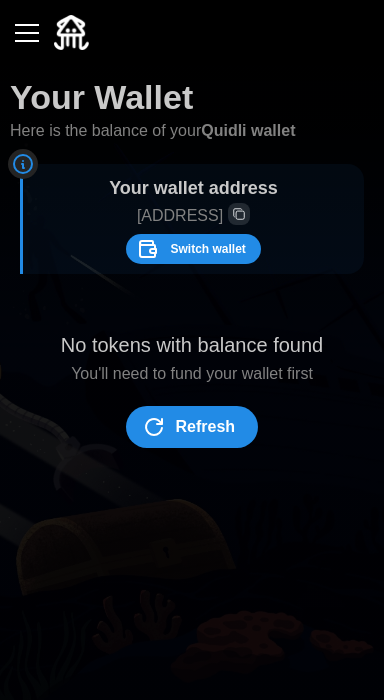 click on "Switch wallet" at bounding box center (207, 249) 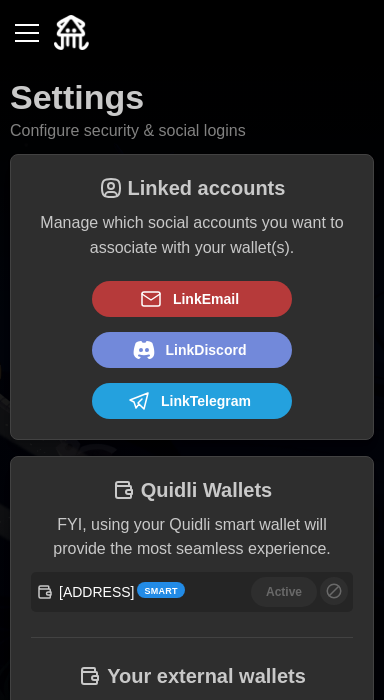click on "Settings Configure security & social logins" at bounding box center (192, 109) 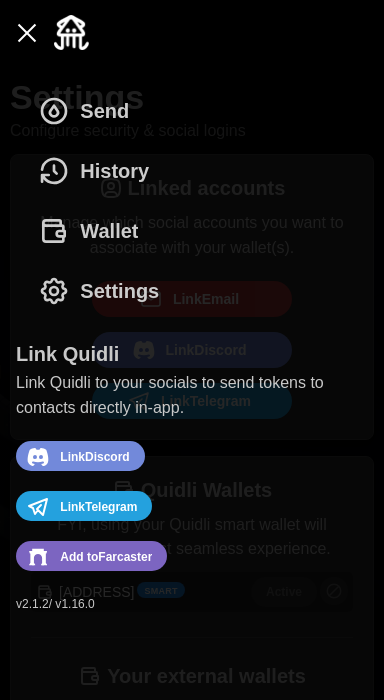 click on "History" at bounding box center [99, 171] 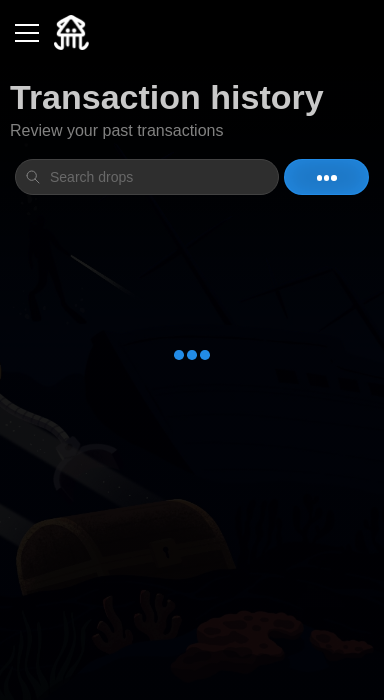 click at bounding box center [27, 33] 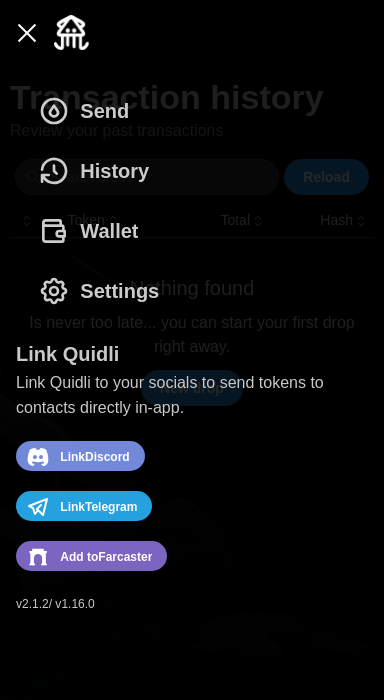 click at bounding box center (27, 33) 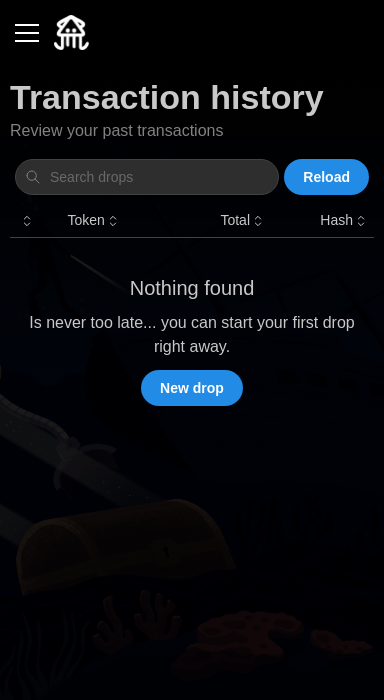 click on "New drop" at bounding box center (192, 388) 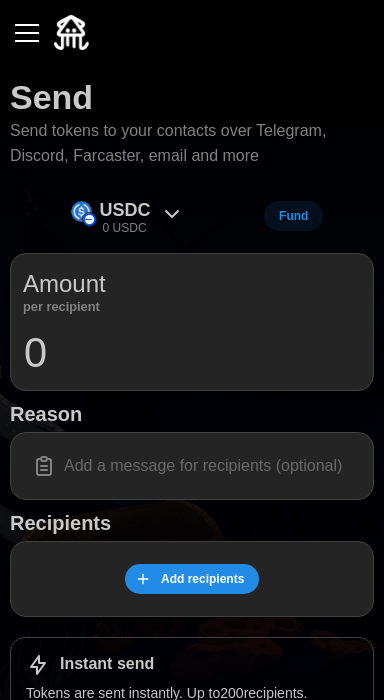 click on "0   USDC" at bounding box center (125, 228) 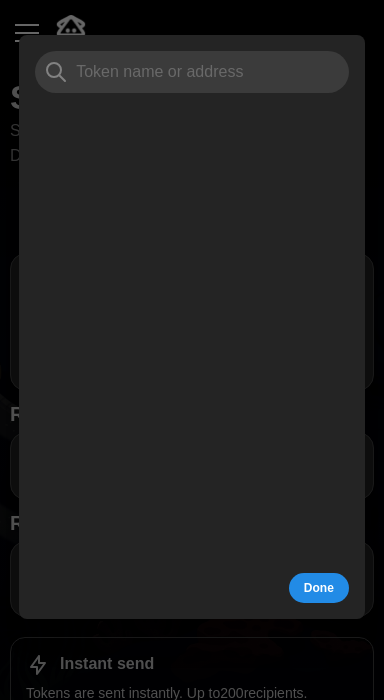 click at bounding box center [192, 72] 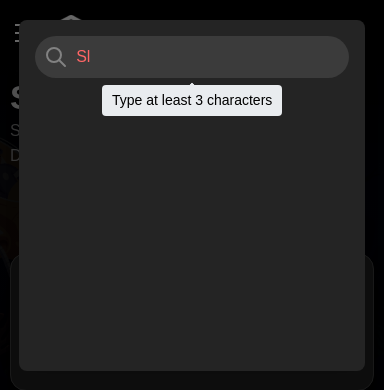 type on "S" 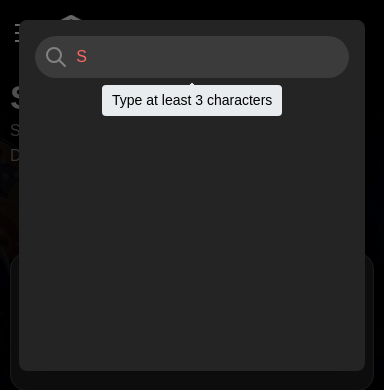 type 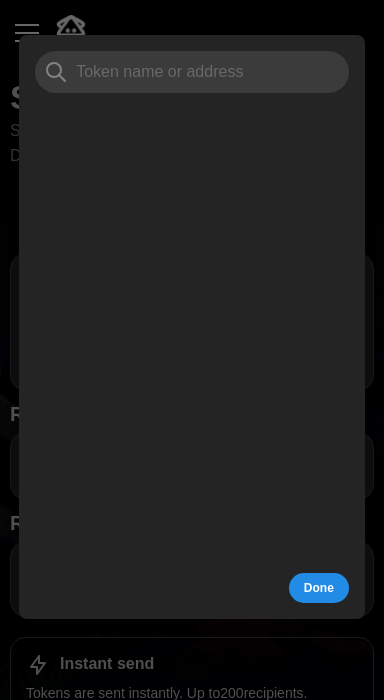 click on "Done" at bounding box center (319, 588) 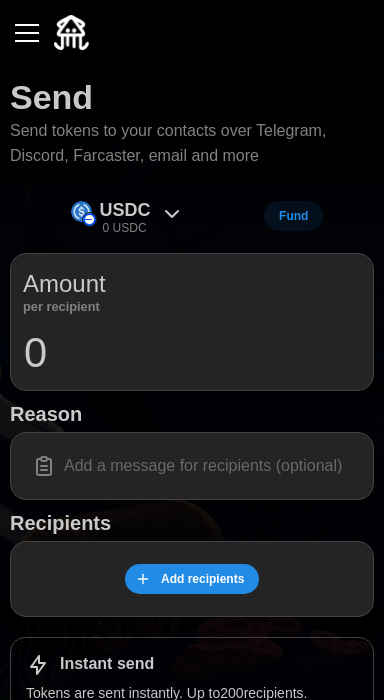 click at bounding box center (27, 33) 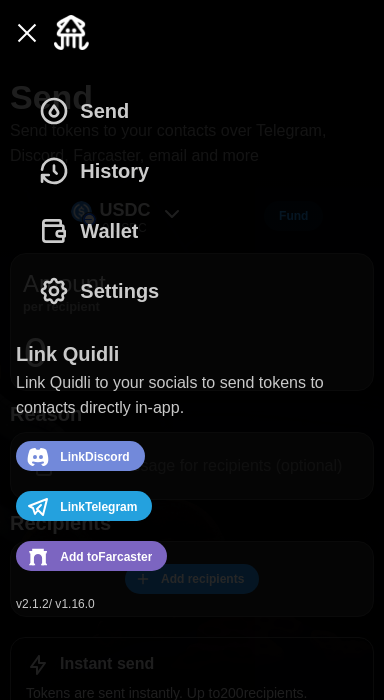 click on "History" at bounding box center (99, 171) 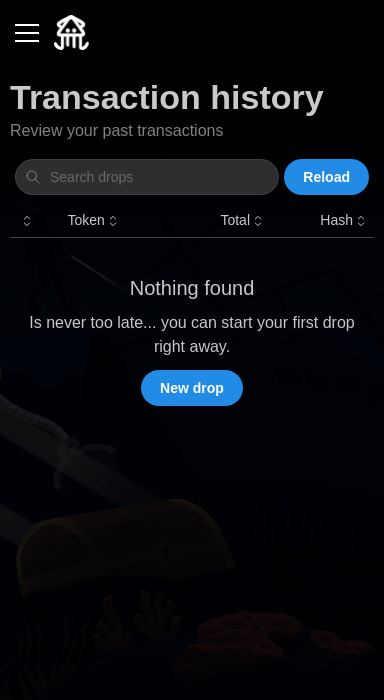 click at bounding box center [27, 33] 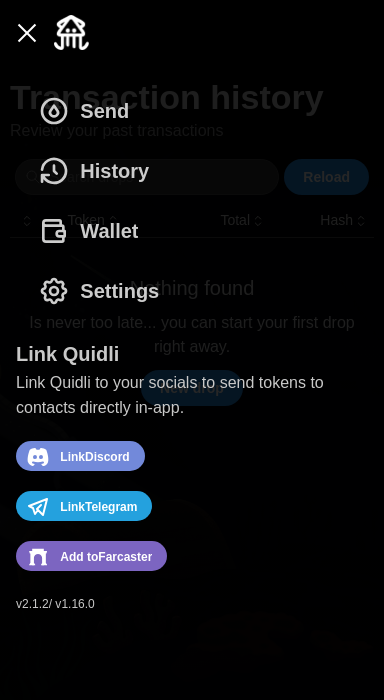 click on "Wallet" at bounding box center (109, 231) 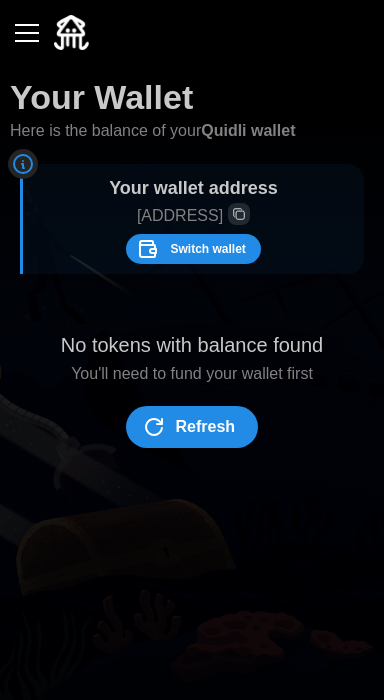 click on "Switch wallet" at bounding box center [207, 249] 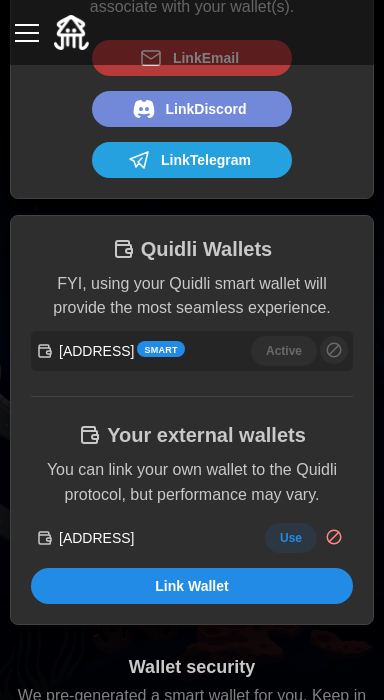 scroll, scrollTop: 249, scrollLeft: 0, axis: vertical 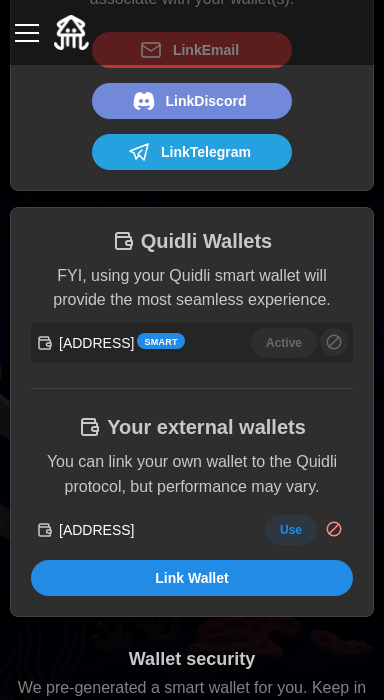 click on "Use" at bounding box center [291, 530] 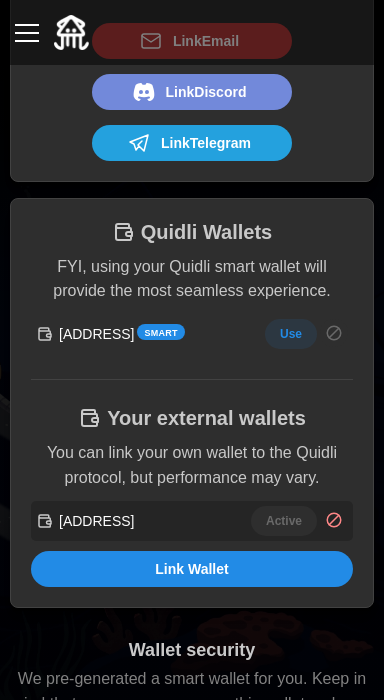 scroll, scrollTop: 0, scrollLeft: 0, axis: both 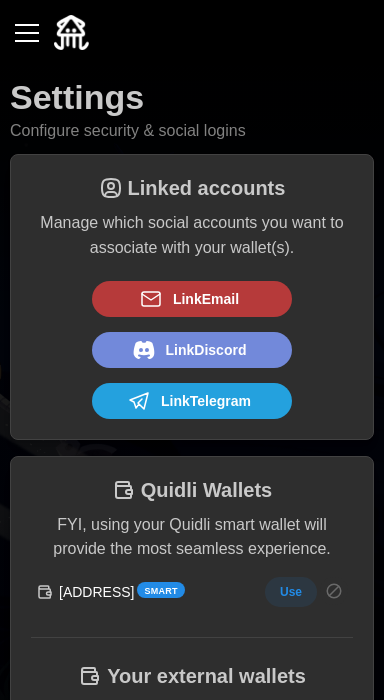 click on "Settings Configure security & social logins" at bounding box center [192, 109] 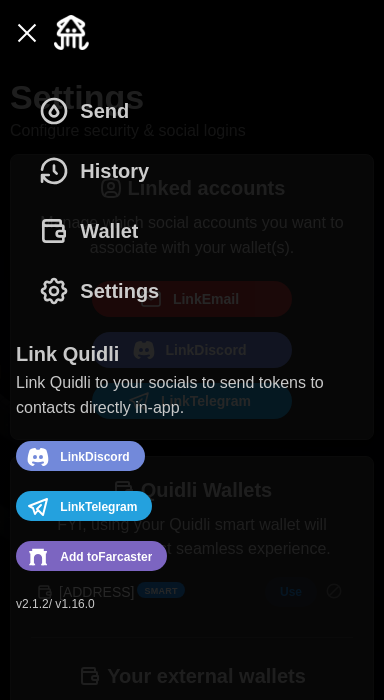 click on "Settings" at bounding box center (119, 291) 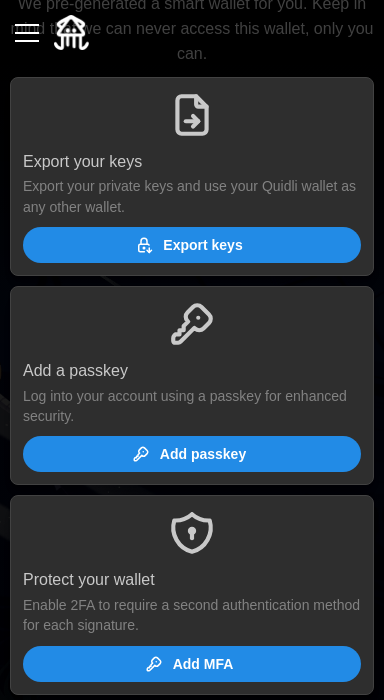 click at bounding box center (27, 33) 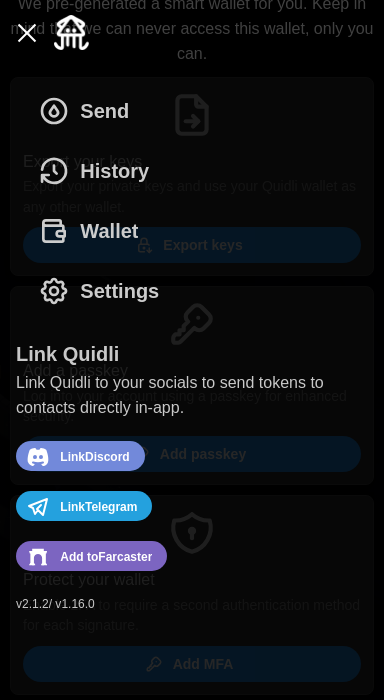 click on "Send" at bounding box center (104, 111) 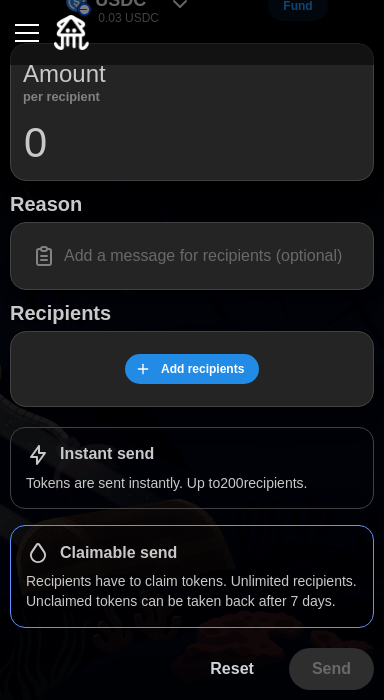 scroll, scrollTop: 0, scrollLeft: 0, axis: both 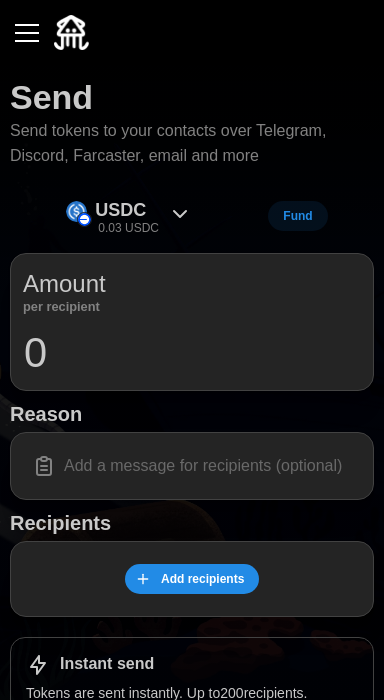click 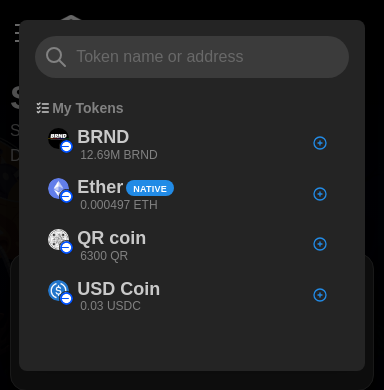click on "BRND [NUMBER]M BRND" at bounding box center [186, 143] 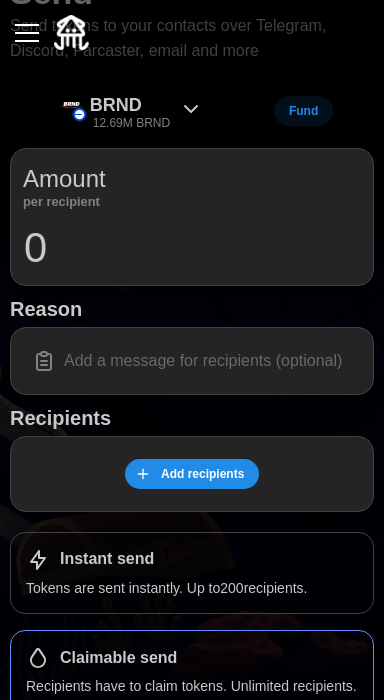 scroll, scrollTop: 0, scrollLeft: 0, axis: both 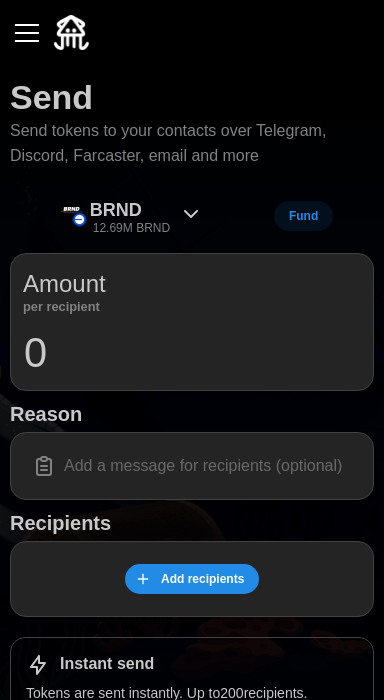 click at bounding box center [27, 33] 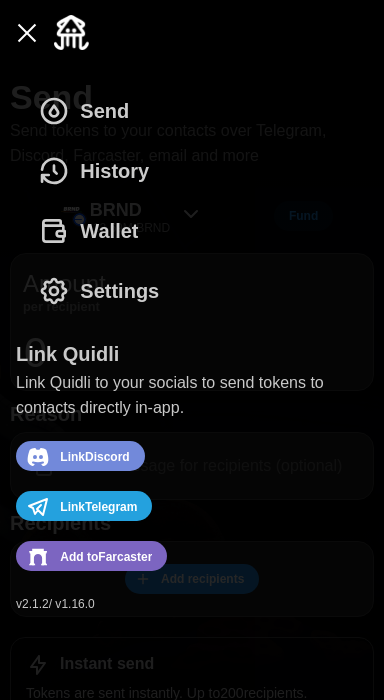 click on "History" at bounding box center [99, 171] 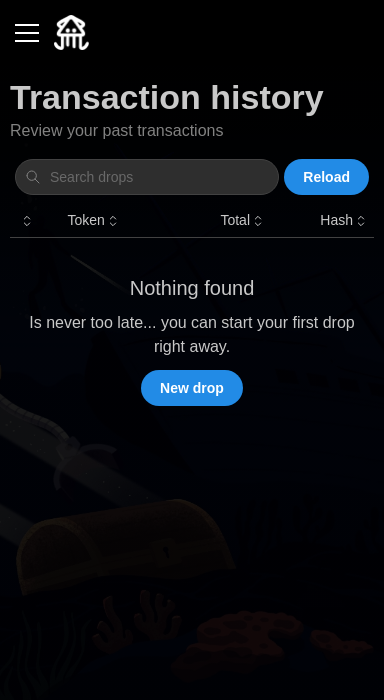 click on "Reload" at bounding box center (326, 177) 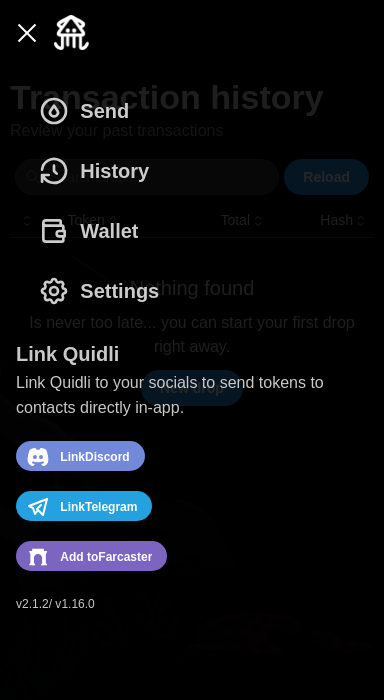 click on "Wallet" at bounding box center (109, 231) 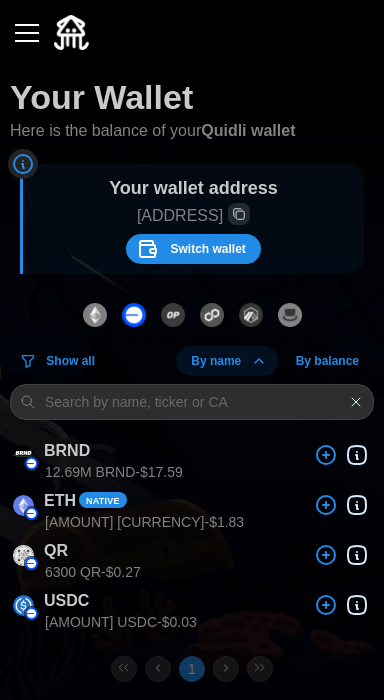 scroll, scrollTop: 63, scrollLeft: 0, axis: vertical 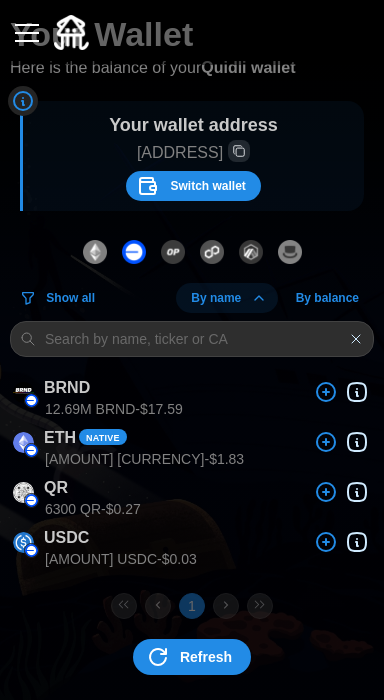 click on "Refresh" at bounding box center (189, 657) 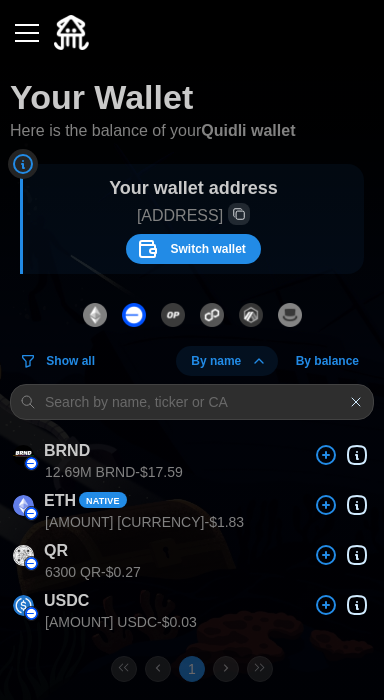 click 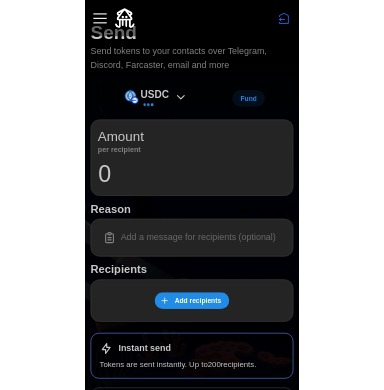 scroll, scrollTop: 107, scrollLeft: 0, axis: vertical 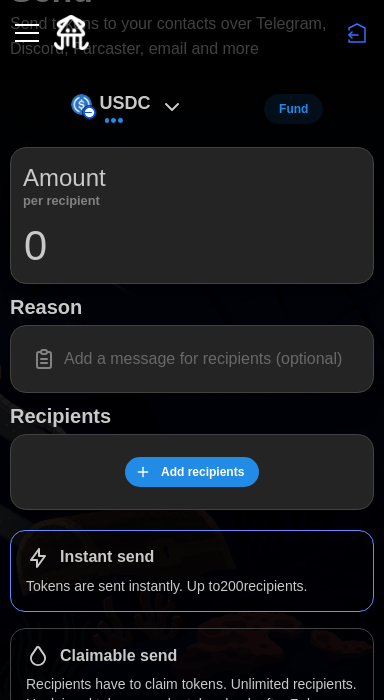 click at bounding box center (192, 359) 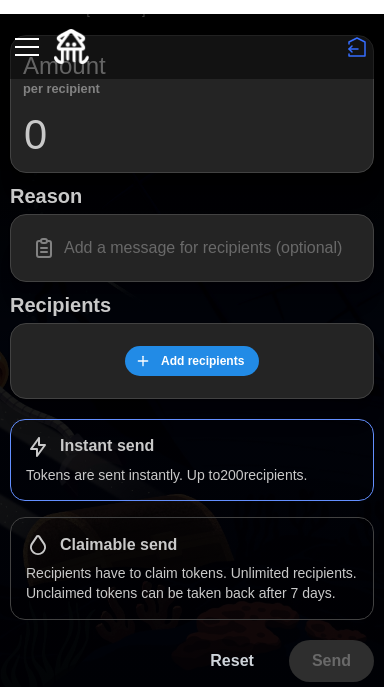 scroll, scrollTop: 205, scrollLeft: 0, axis: vertical 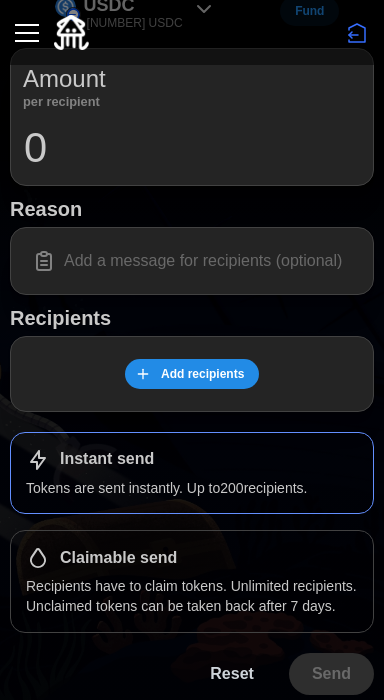 click on "Add recipients" at bounding box center [202, 374] 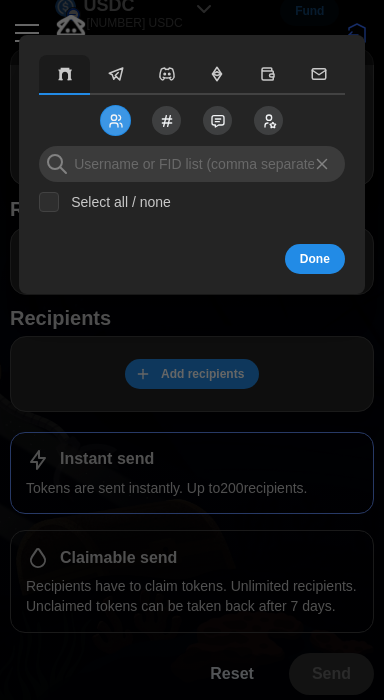 click at bounding box center (268, 75) 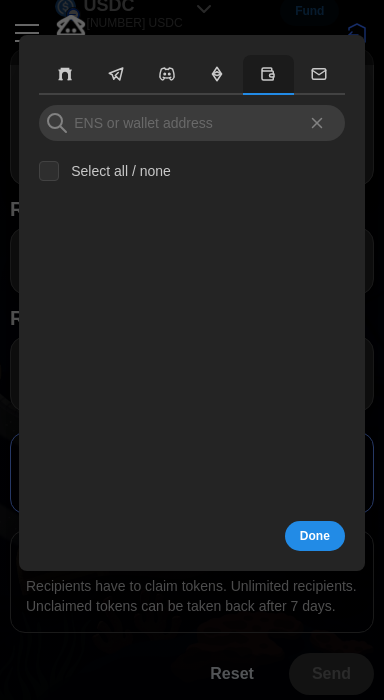 click at bounding box center (319, 75) 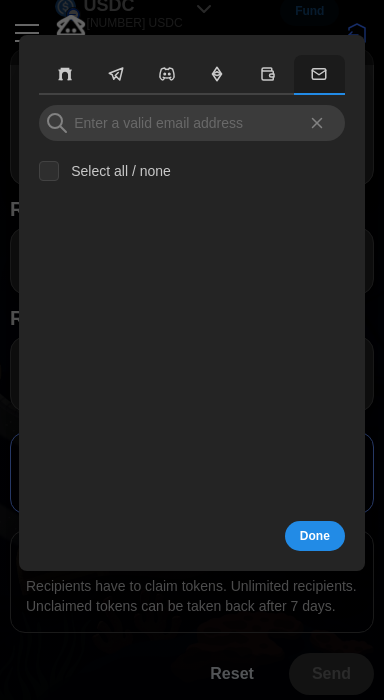 click at bounding box center [192, 350] 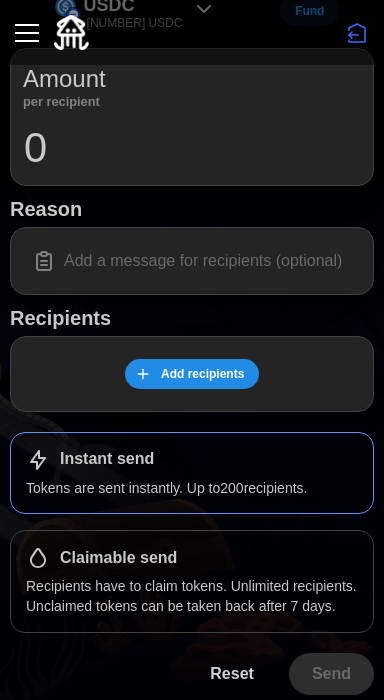click at bounding box center (27, 33) 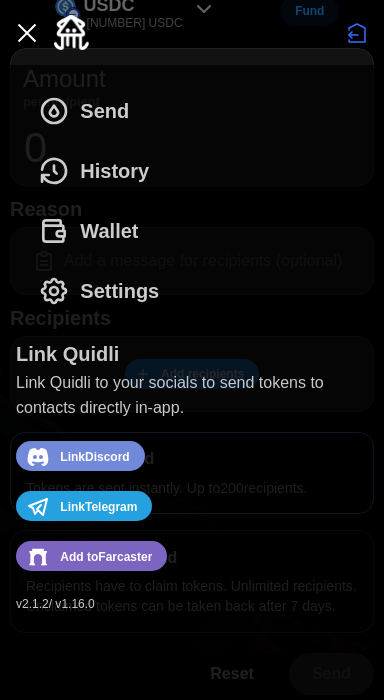 click on "Wallet" at bounding box center [93, 231] 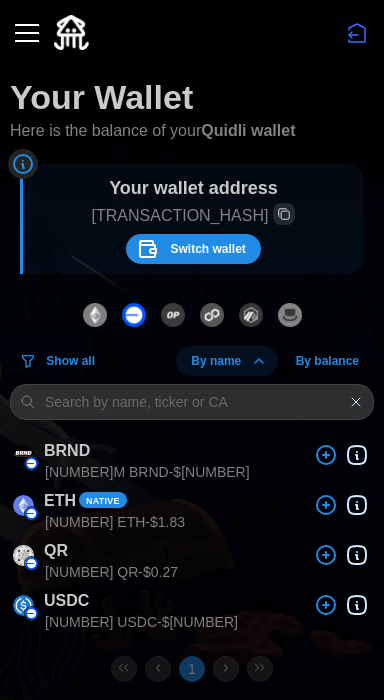 scroll, scrollTop: 63, scrollLeft: 0, axis: vertical 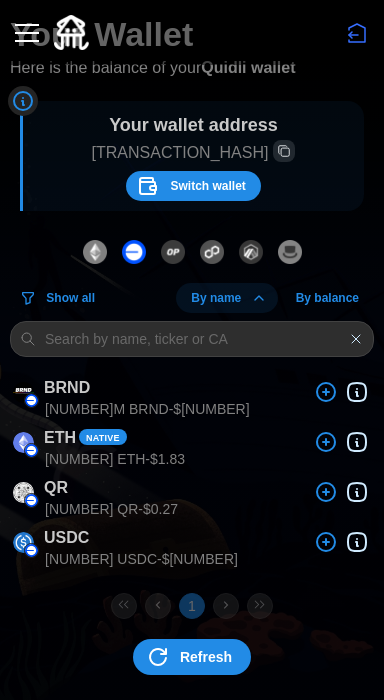 click on "Refresh" at bounding box center [189, 657] 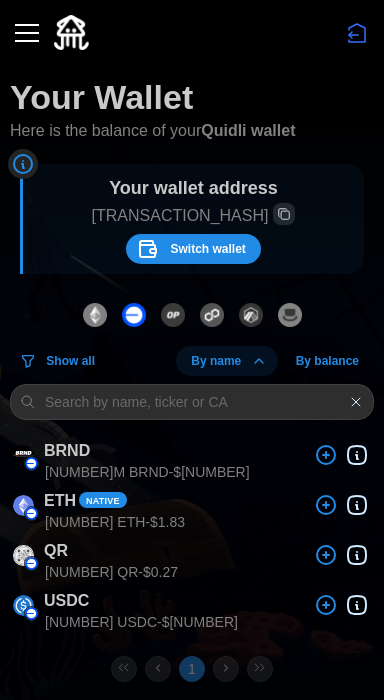click at bounding box center (27, 33) 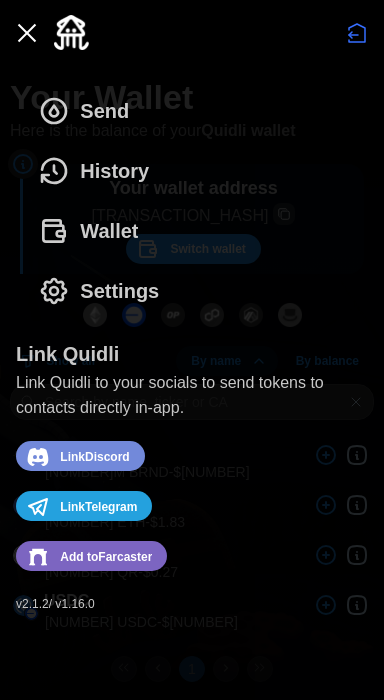 click on "History" at bounding box center (99, 171) 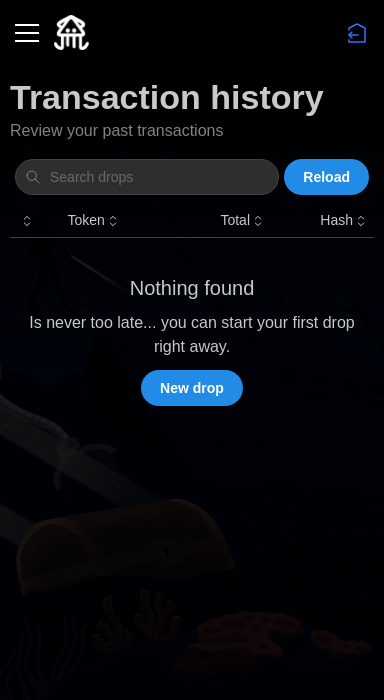 click on "New drop" at bounding box center (192, 388) 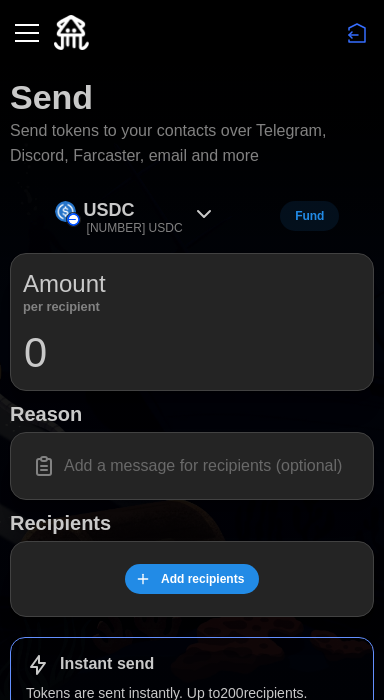 click on "[NUMBER]   USDC" at bounding box center [135, 228] 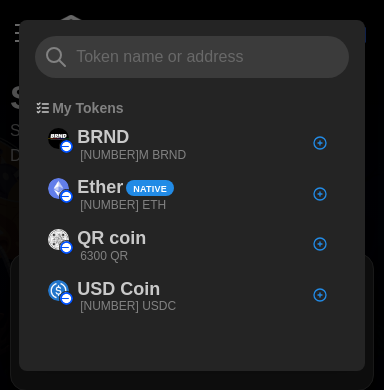click on "BRND [NUMBER]M BRND" at bounding box center (186, 143) 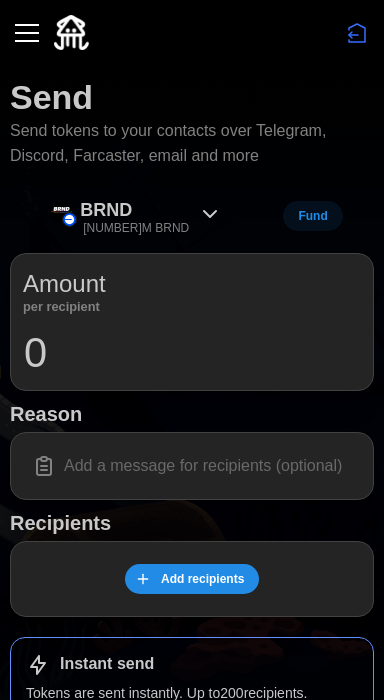 click on "0" at bounding box center [192, 353] 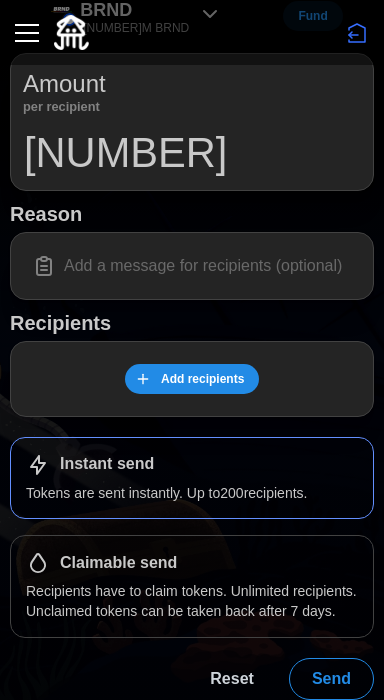 scroll, scrollTop: 205, scrollLeft: 0, axis: vertical 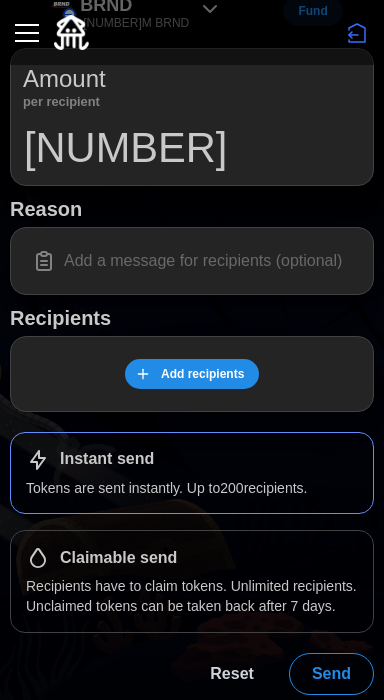 type on "[NUMBER]" 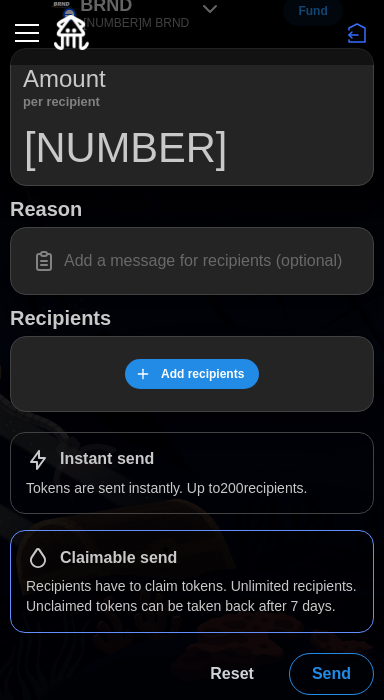 click on "Tokens are sent instantly. Up to  [NUMBER]  recipients." at bounding box center [192, 488] 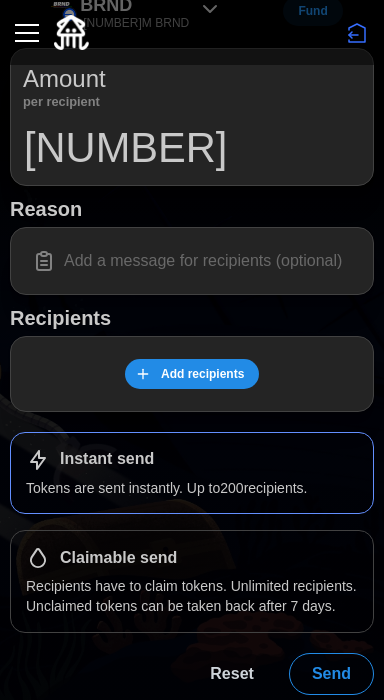click on "Send" at bounding box center [331, 674] 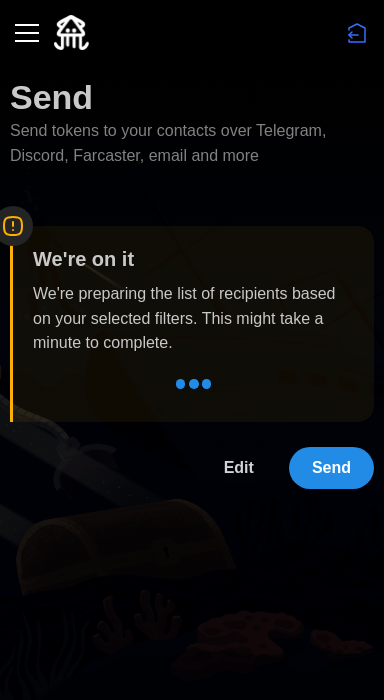 scroll, scrollTop: 0, scrollLeft: 0, axis: both 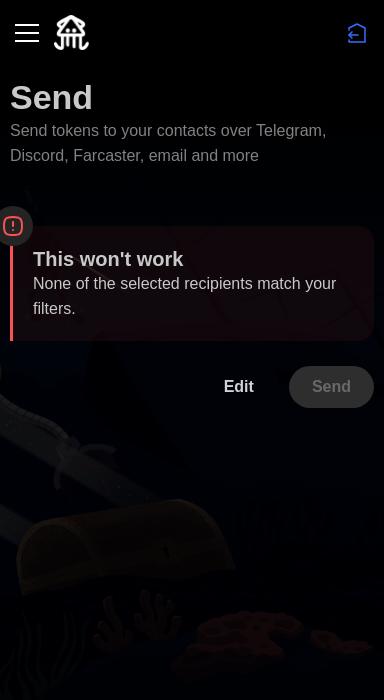 click on "Edit" at bounding box center [239, 387] 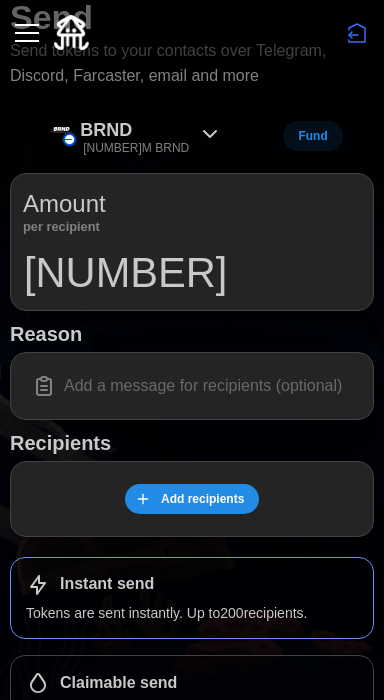 scroll, scrollTop: 82, scrollLeft: 0, axis: vertical 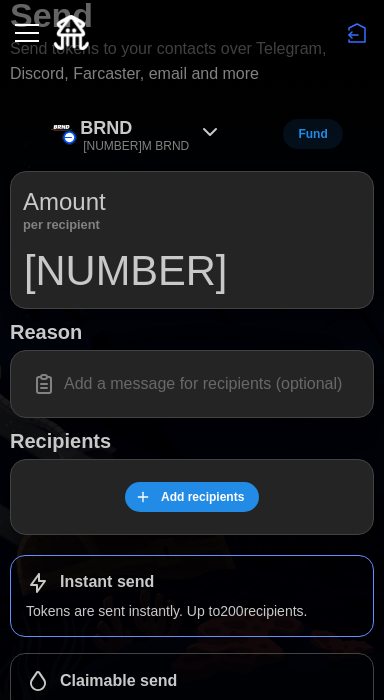 click on "Add recipients" at bounding box center [202, 497] 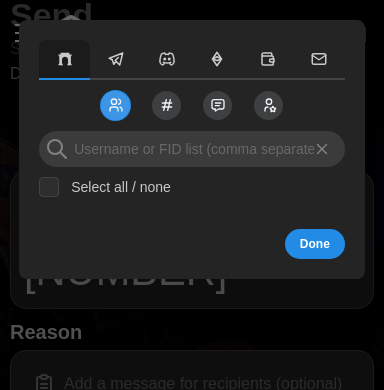 click 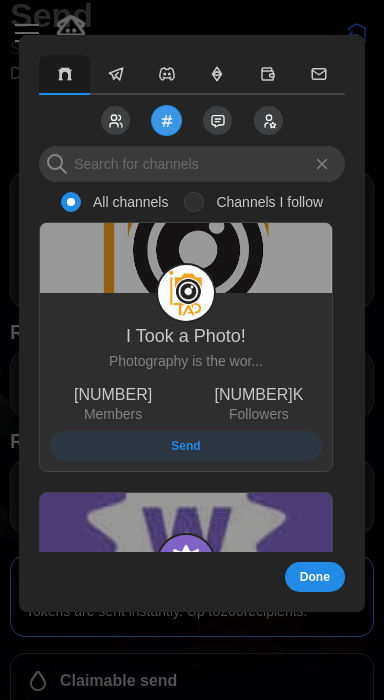 click 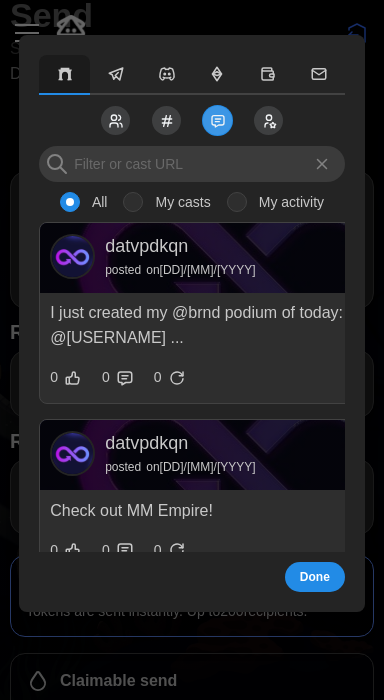 click on "Send" at bounding box center (397, 378) 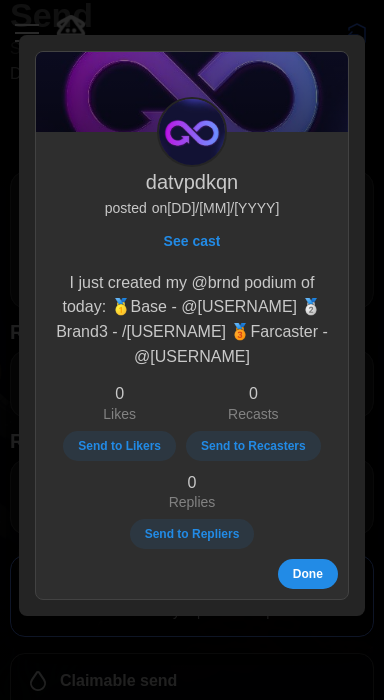 click on "Done" at bounding box center (308, 574) 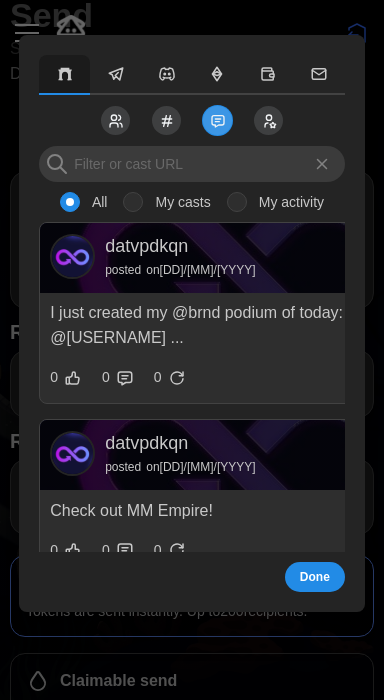click on "Done" at bounding box center [315, 577] 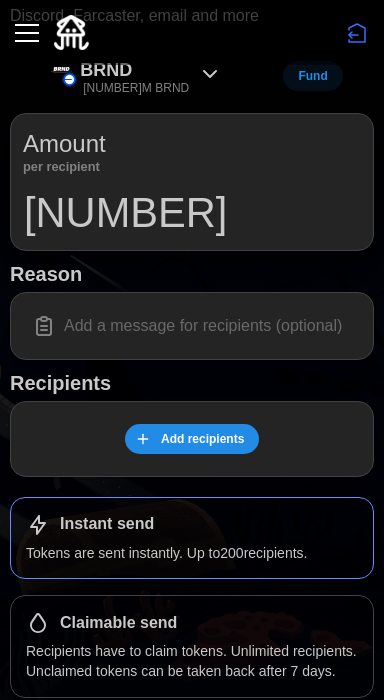 scroll, scrollTop: 140, scrollLeft: 0, axis: vertical 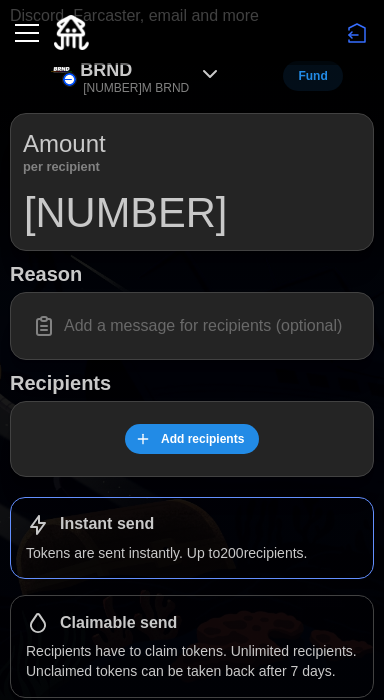 click on "Add recipients" at bounding box center [202, 439] 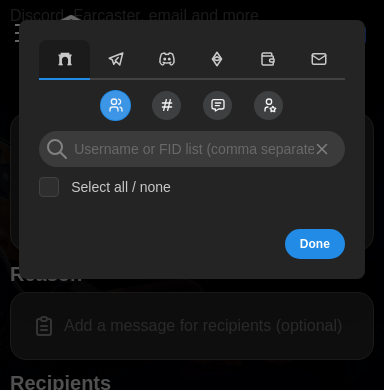 click 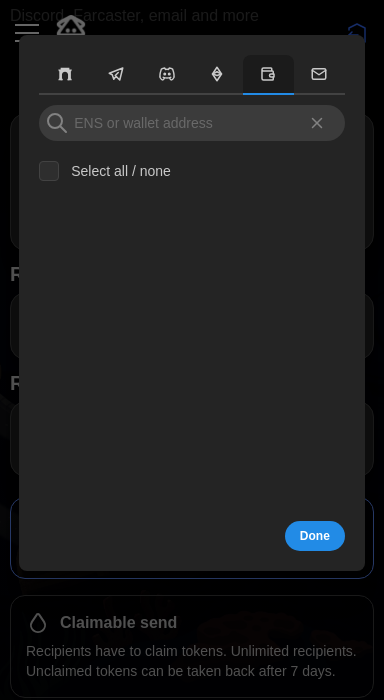 click on "Select all / none" at bounding box center [115, 171] 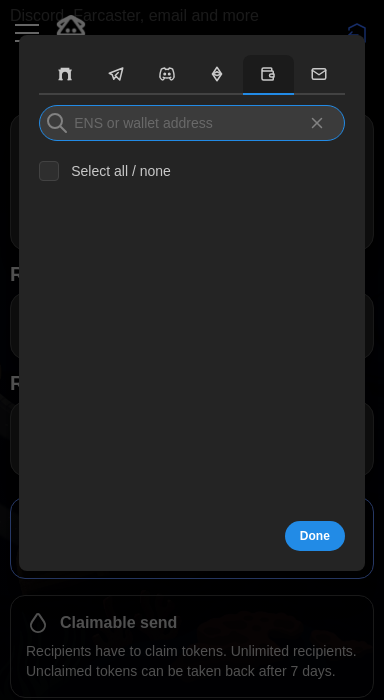 click at bounding box center (192, 123) 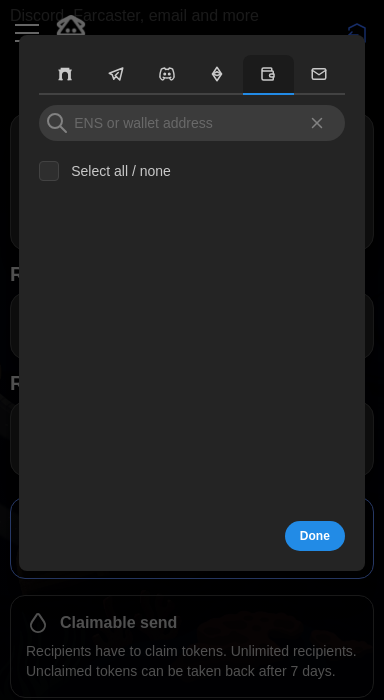 click at bounding box center (192, 350) 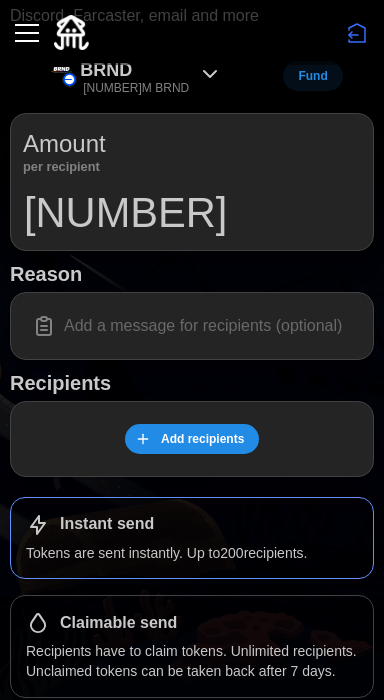 click at bounding box center [27, 33] 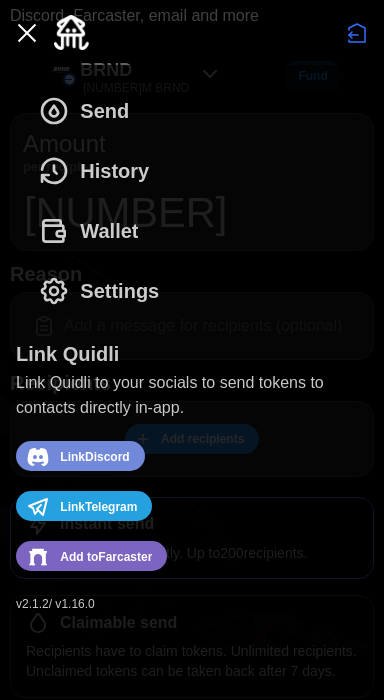 click on "Wallet" at bounding box center (93, 231) 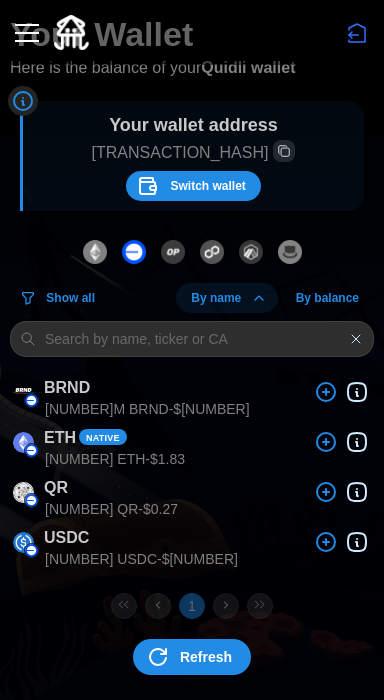 scroll, scrollTop: 0, scrollLeft: 0, axis: both 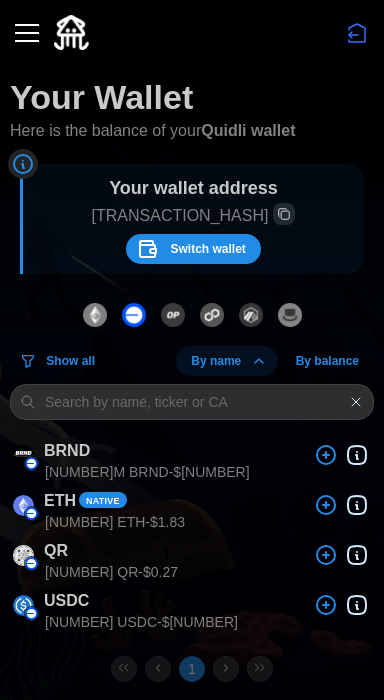 click at bounding box center (27, 33) 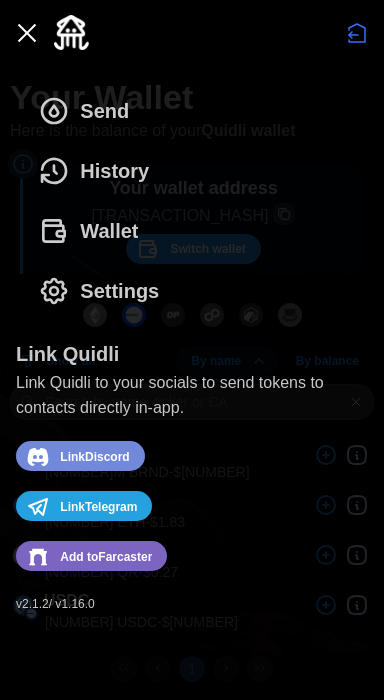 click on "Send History Wallet Settings" at bounding box center (192, 201) 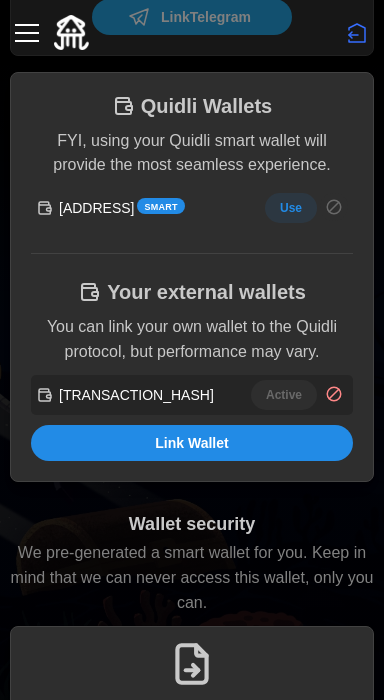 scroll, scrollTop: 384, scrollLeft: 0, axis: vertical 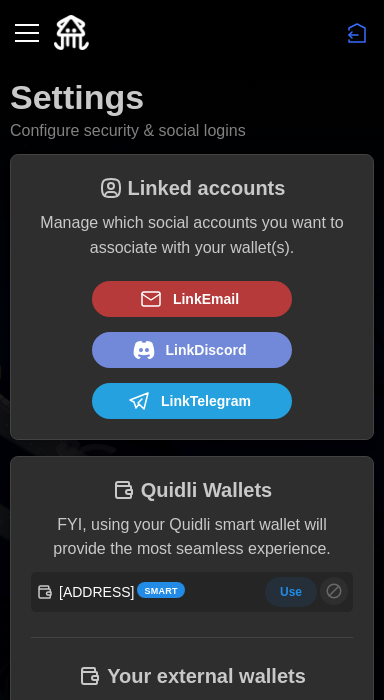 click at bounding box center (27, 33) 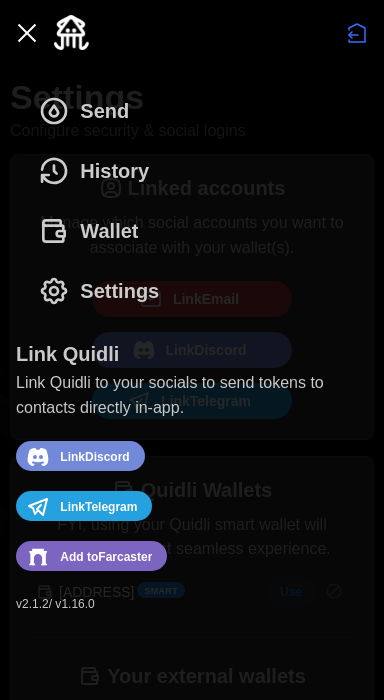 click on "Send" at bounding box center (89, 111) 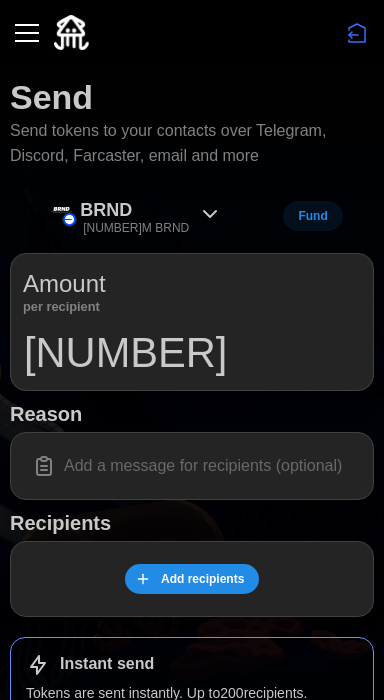 click at bounding box center [192, 466] 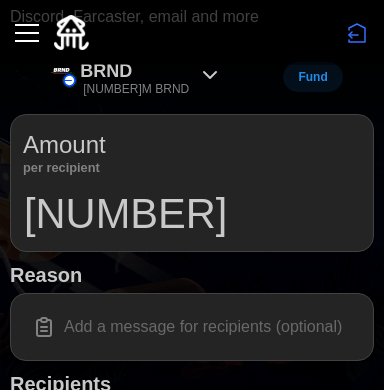 scroll, scrollTop: 145, scrollLeft: 0, axis: vertical 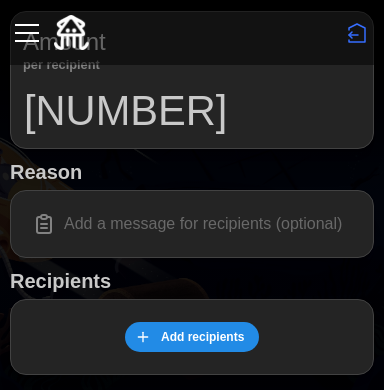 click on "Add recipients" at bounding box center [202, 337] 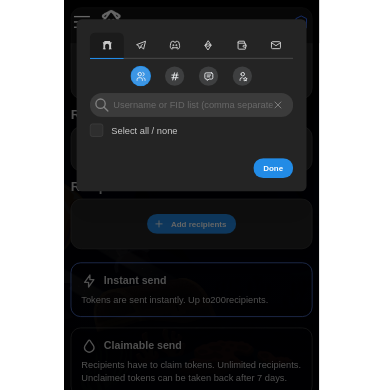 scroll, scrollTop: 205, scrollLeft: 0, axis: vertical 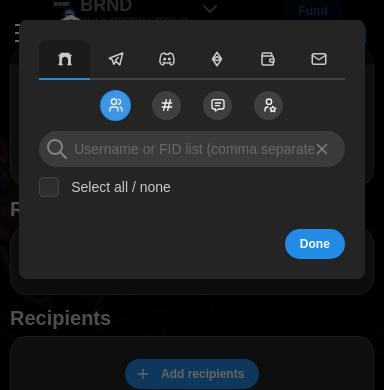 click 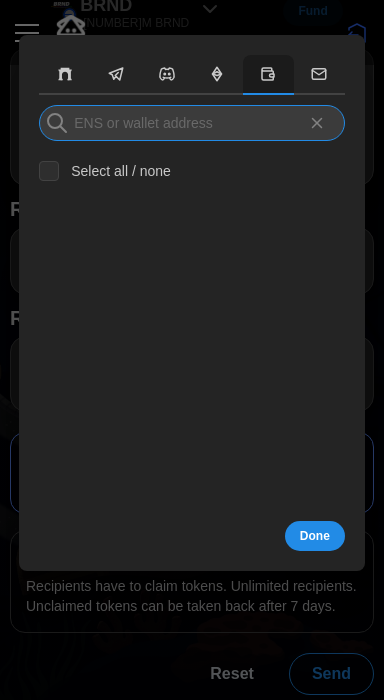 click at bounding box center [192, 123] 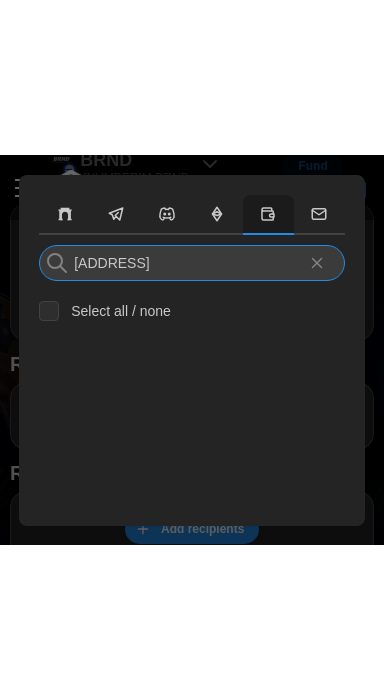 scroll, scrollTop: 0, scrollLeft: 97, axis: horizontal 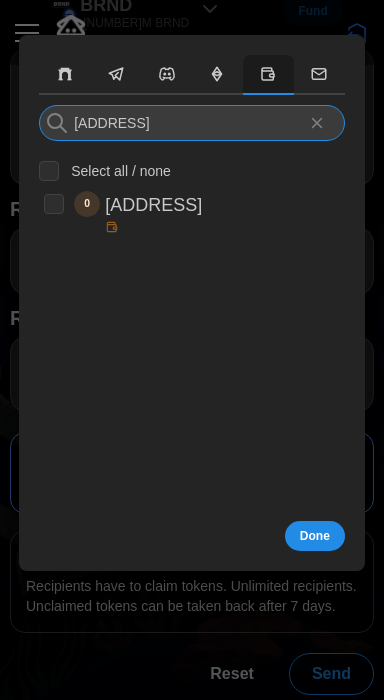 type on "[ADDRESS]" 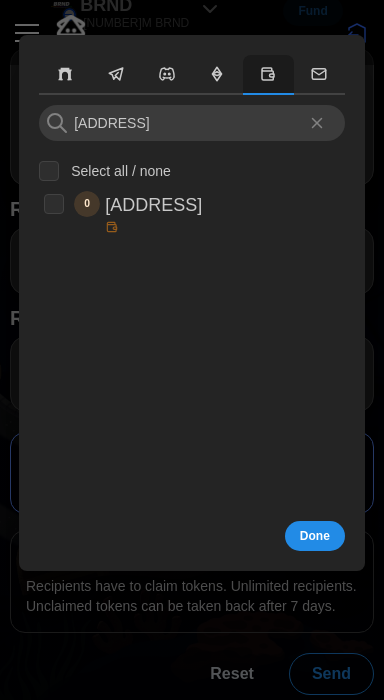 click on "[NUMBER] [ADDRESS]" at bounding box center (186, 212) 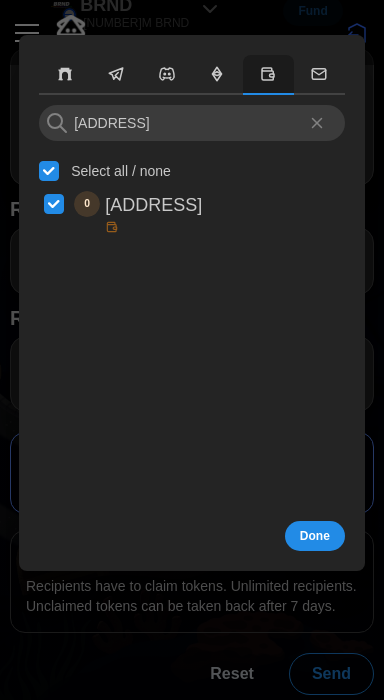 checkbox on "true" 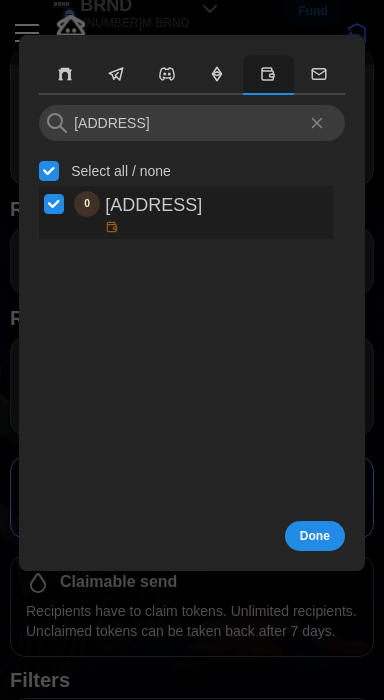 scroll, scrollTop: 0, scrollLeft: 0, axis: both 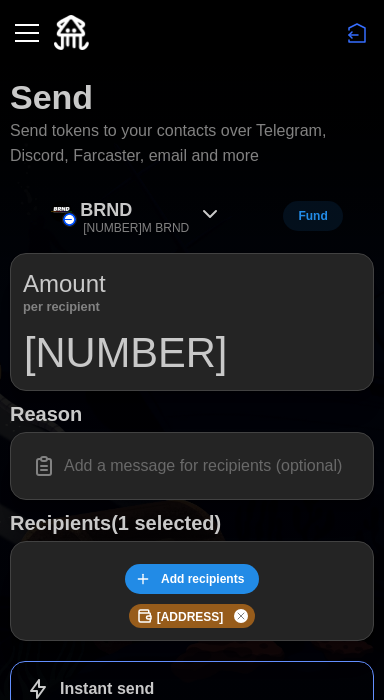 click on "[NUMBER]" at bounding box center [192, 353] 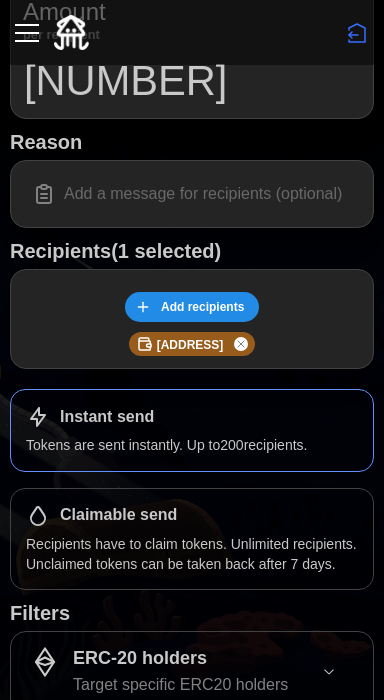 scroll, scrollTop: 453, scrollLeft: 0, axis: vertical 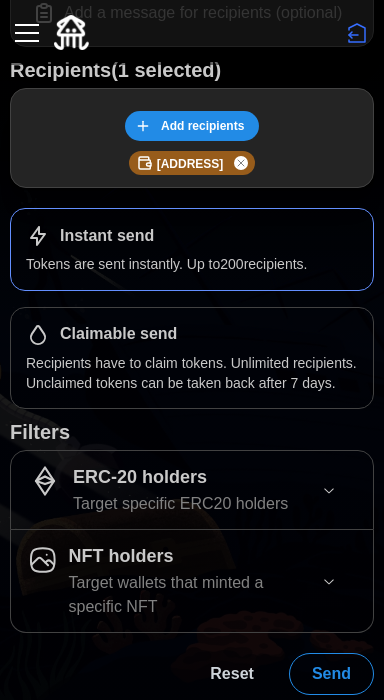 type on "[NUMBER]" 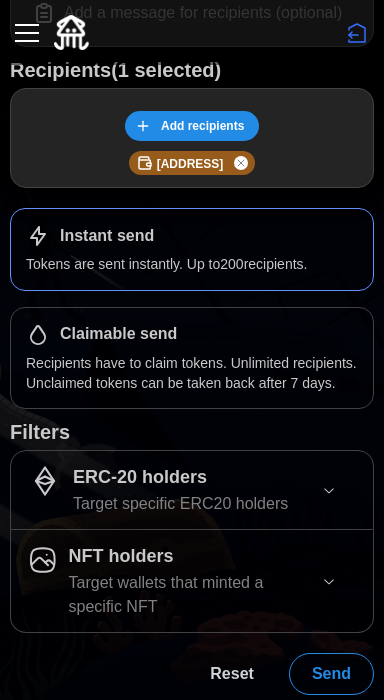 click on "Send" at bounding box center (331, 674) 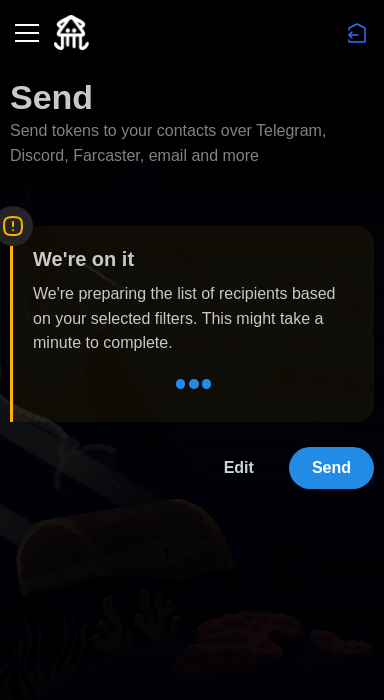 scroll, scrollTop: 0, scrollLeft: 0, axis: both 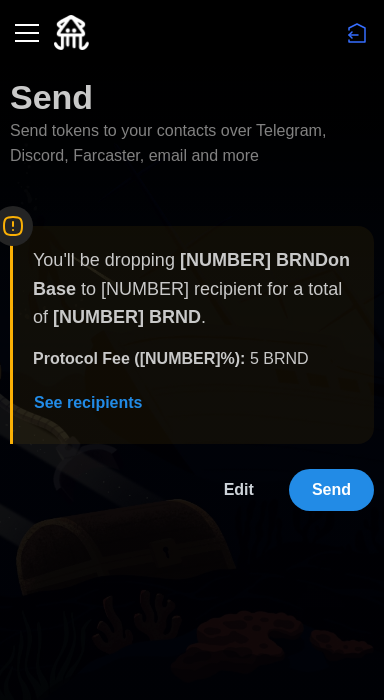 click on "Send" at bounding box center (331, 490) 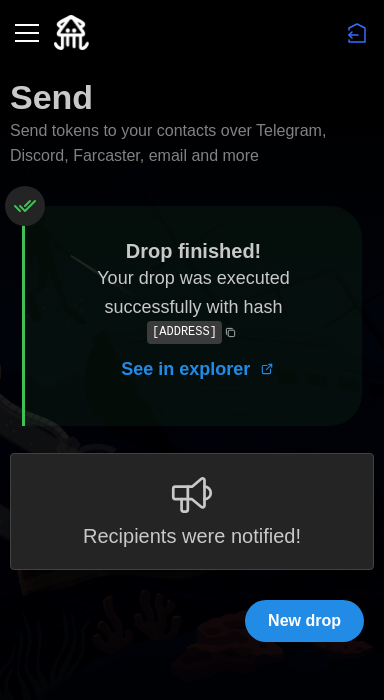 click on "New drop" at bounding box center [304, 621] 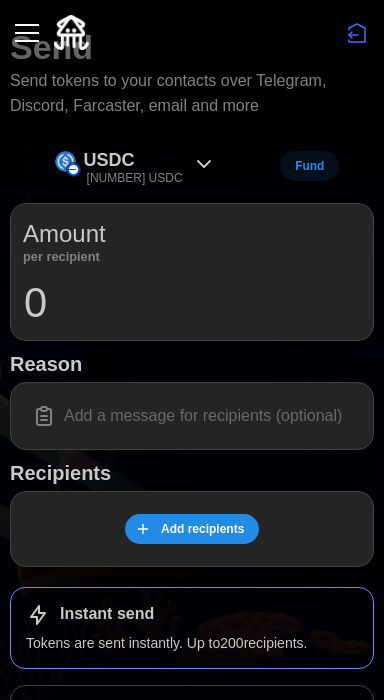 scroll, scrollTop: 51, scrollLeft: 0, axis: vertical 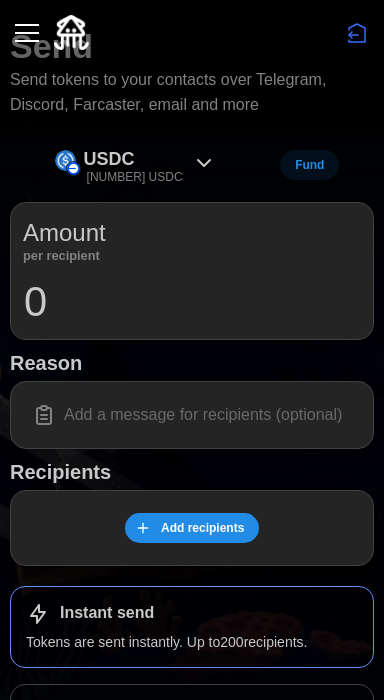 click at bounding box center (27, 33) 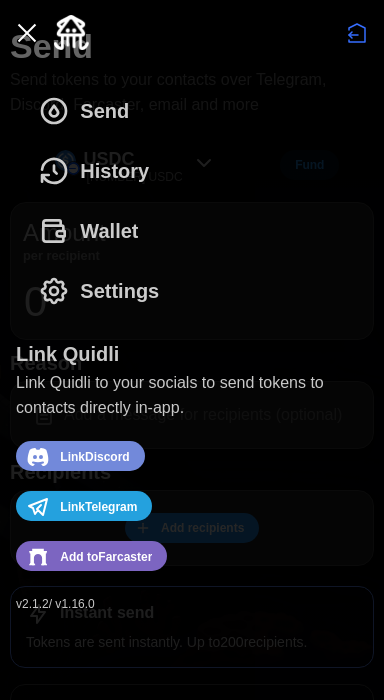 click on "Send History Wallet Settings" at bounding box center (192, 201) 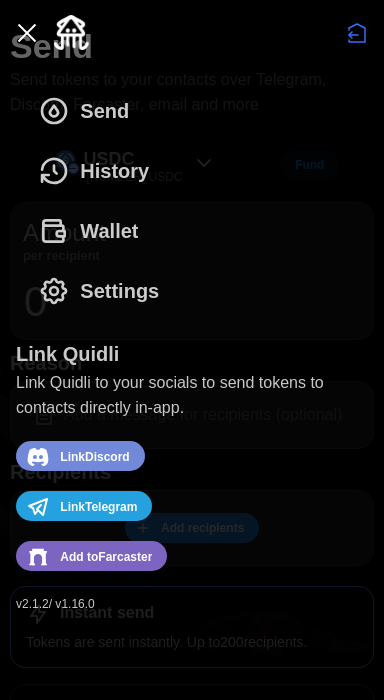 click on "History" at bounding box center [114, 171] 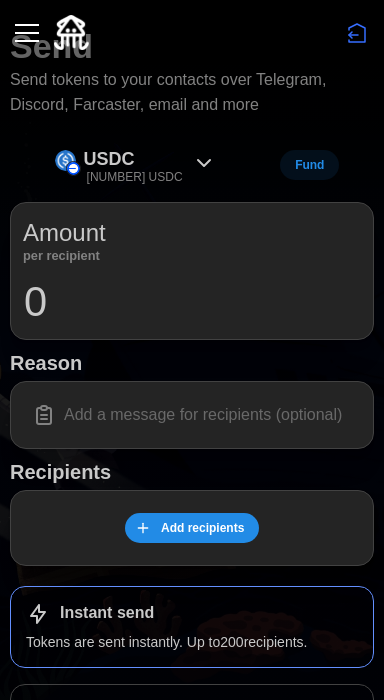 scroll, scrollTop: 0, scrollLeft: 0, axis: both 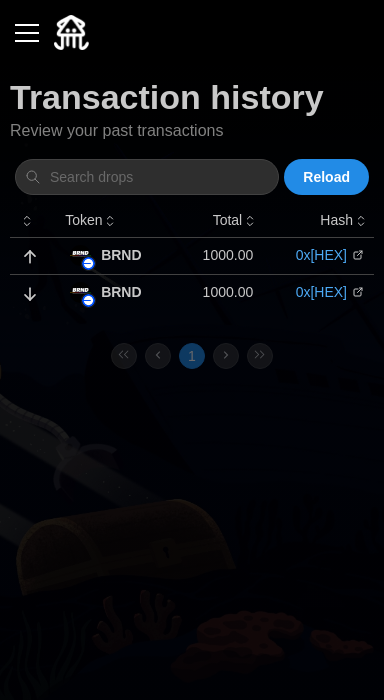 click at bounding box center (27, 33) 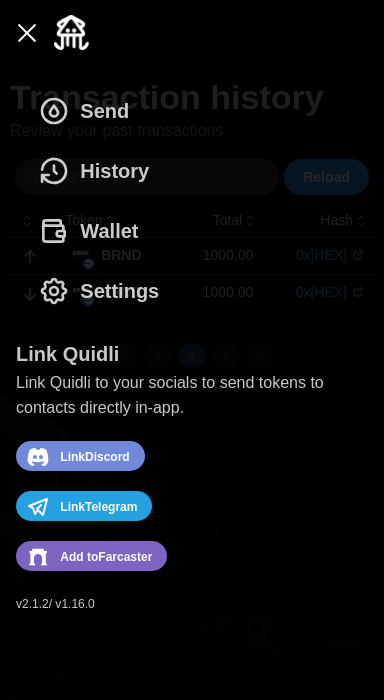 click on "Wallet" at bounding box center [109, 231] 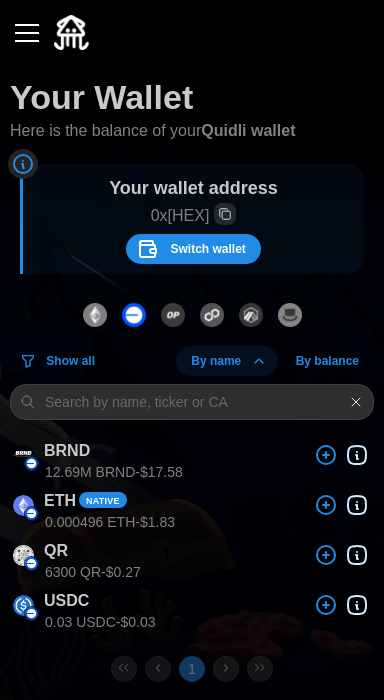 scroll, scrollTop: 63, scrollLeft: 0, axis: vertical 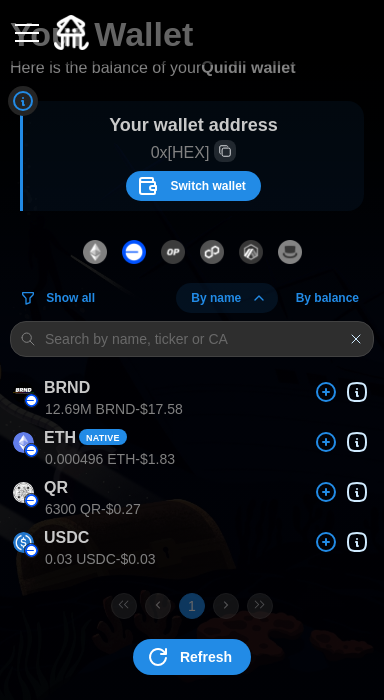 click on "Switch wallet" at bounding box center [207, 186] 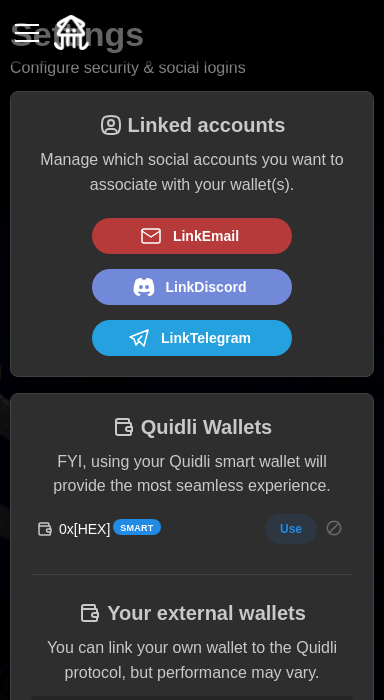 click on "Smart" at bounding box center [136, 528] 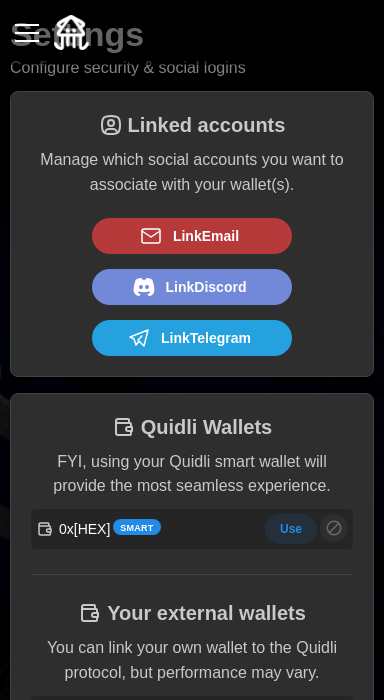 click at bounding box center [192, 32] 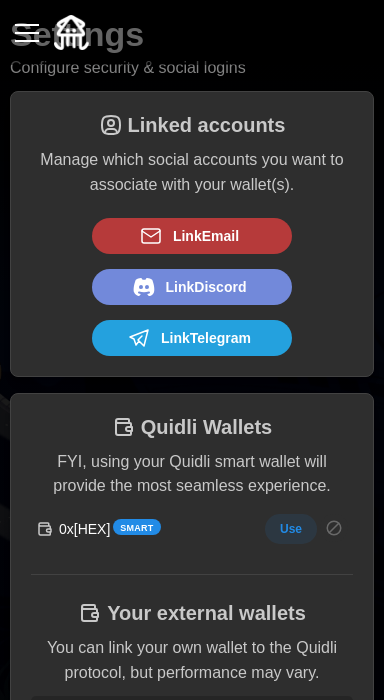 click at bounding box center (27, 33) 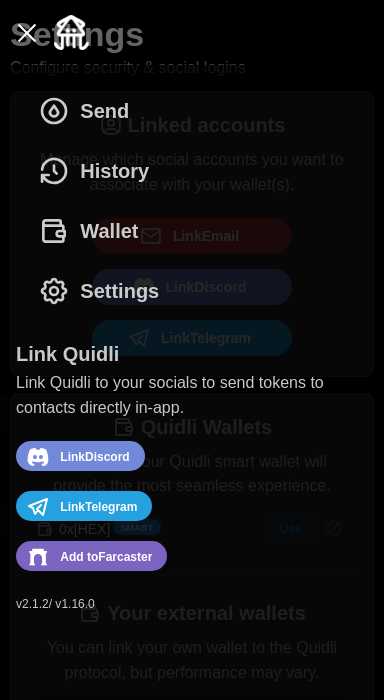 click on "Send History Wallet Settings" at bounding box center (192, 201) 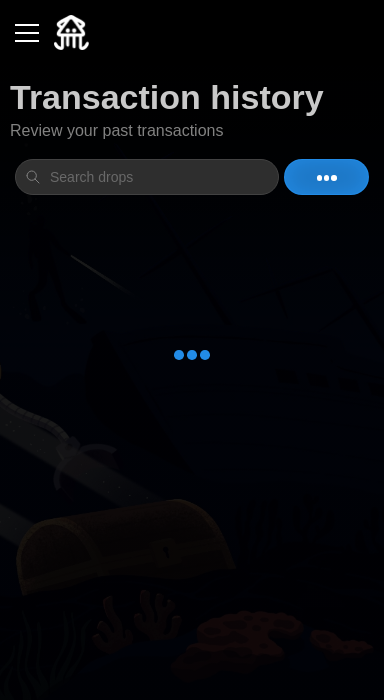 scroll, scrollTop: 0, scrollLeft: 0, axis: both 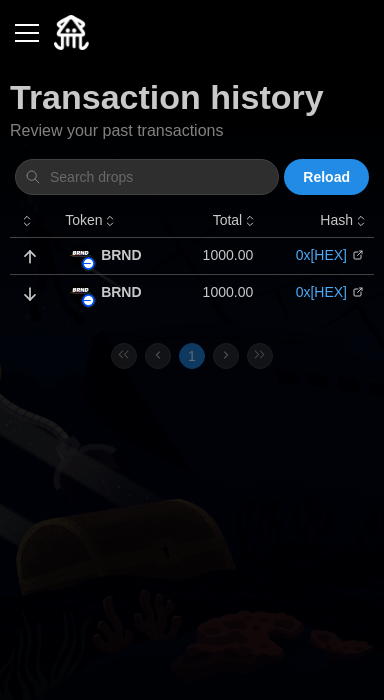 click at bounding box center [27, 33] 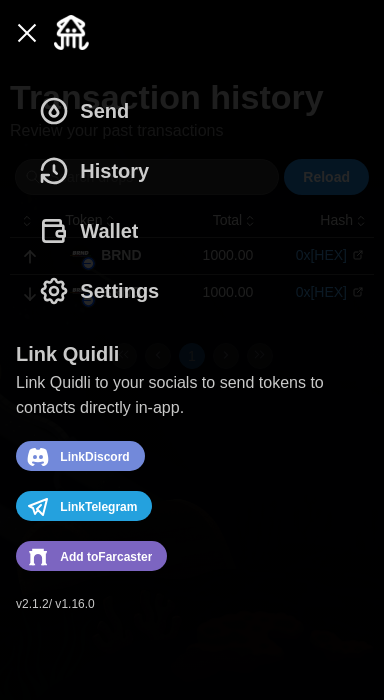 click on "Wallet" at bounding box center (93, 231) 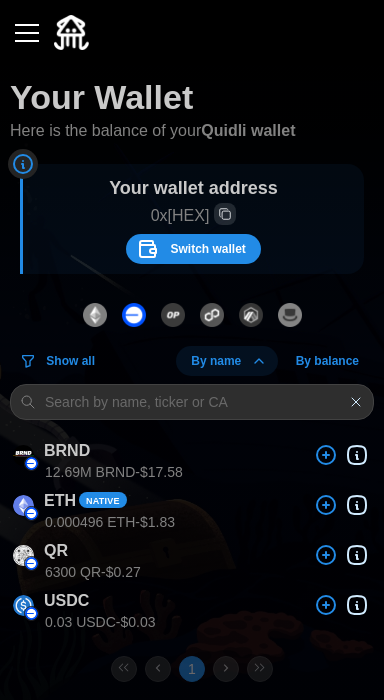 click on "Switch wallet" at bounding box center [207, 249] 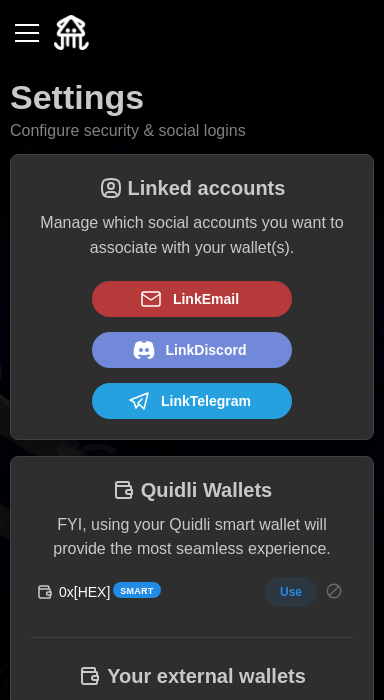 click on "Smart" at bounding box center (136, 590) 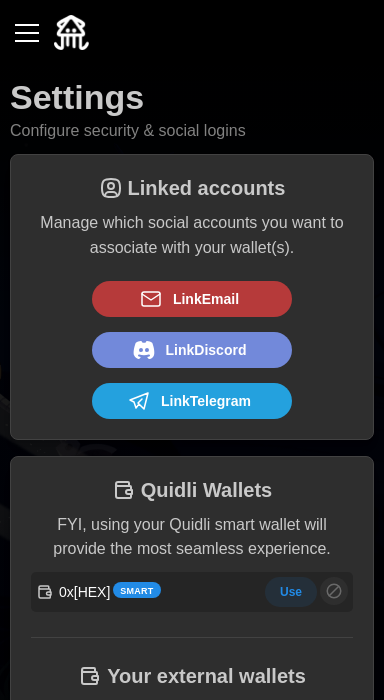 click on "0xE6F0...4C04 Smart" at bounding box center [110, 592] 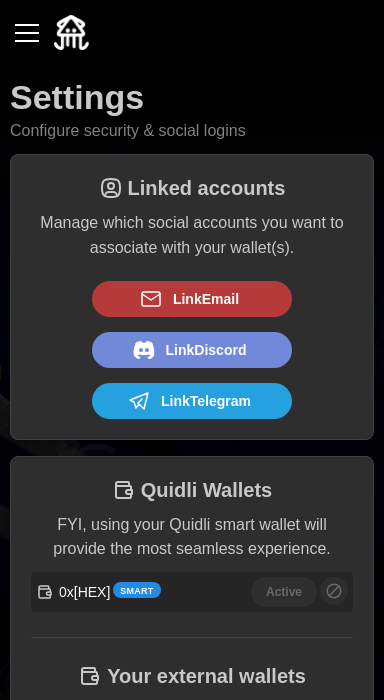 click on "Settings Configure security & social logins" at bounding box center [192, 109] 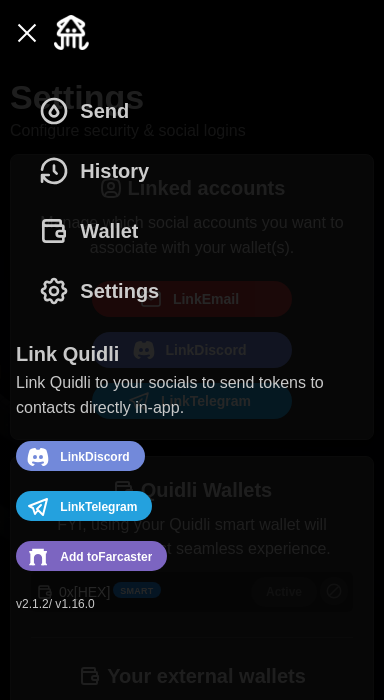 click on "History" at bounding box center [99, 171] 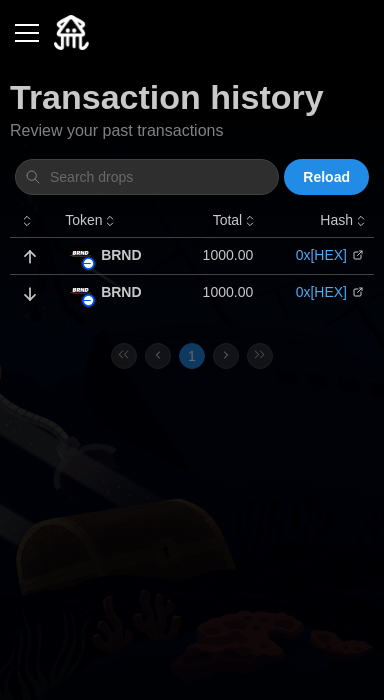 click at bounding box center [27, 33] 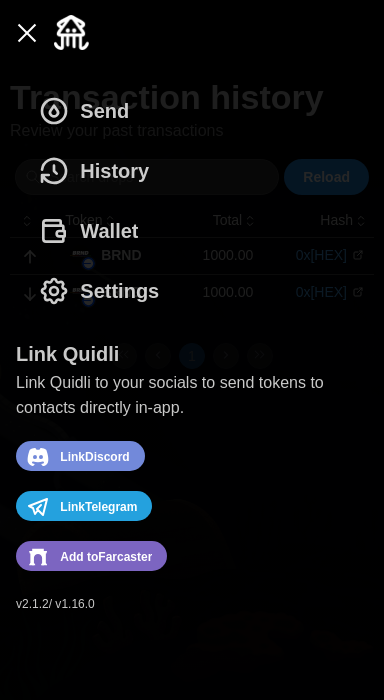 click on "Wallet" at bounding box center (93, 231) 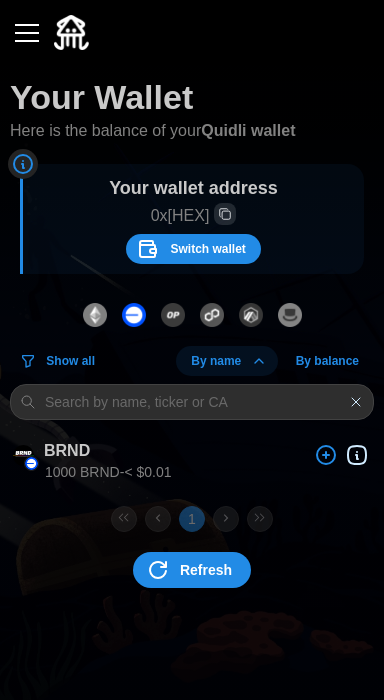 click at bounding box center (27, 33) 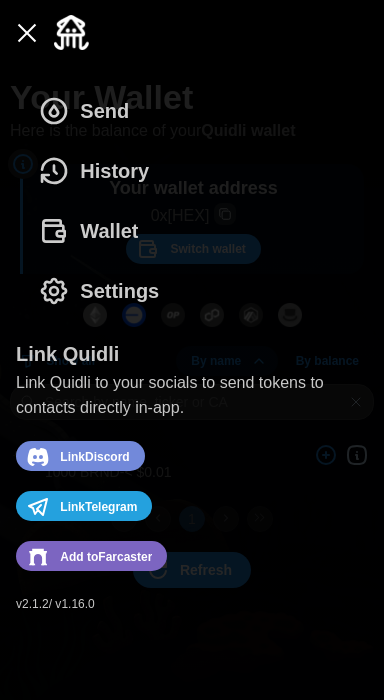 click on "Send History Wallet Settings" at bounding box center (192, 201) 